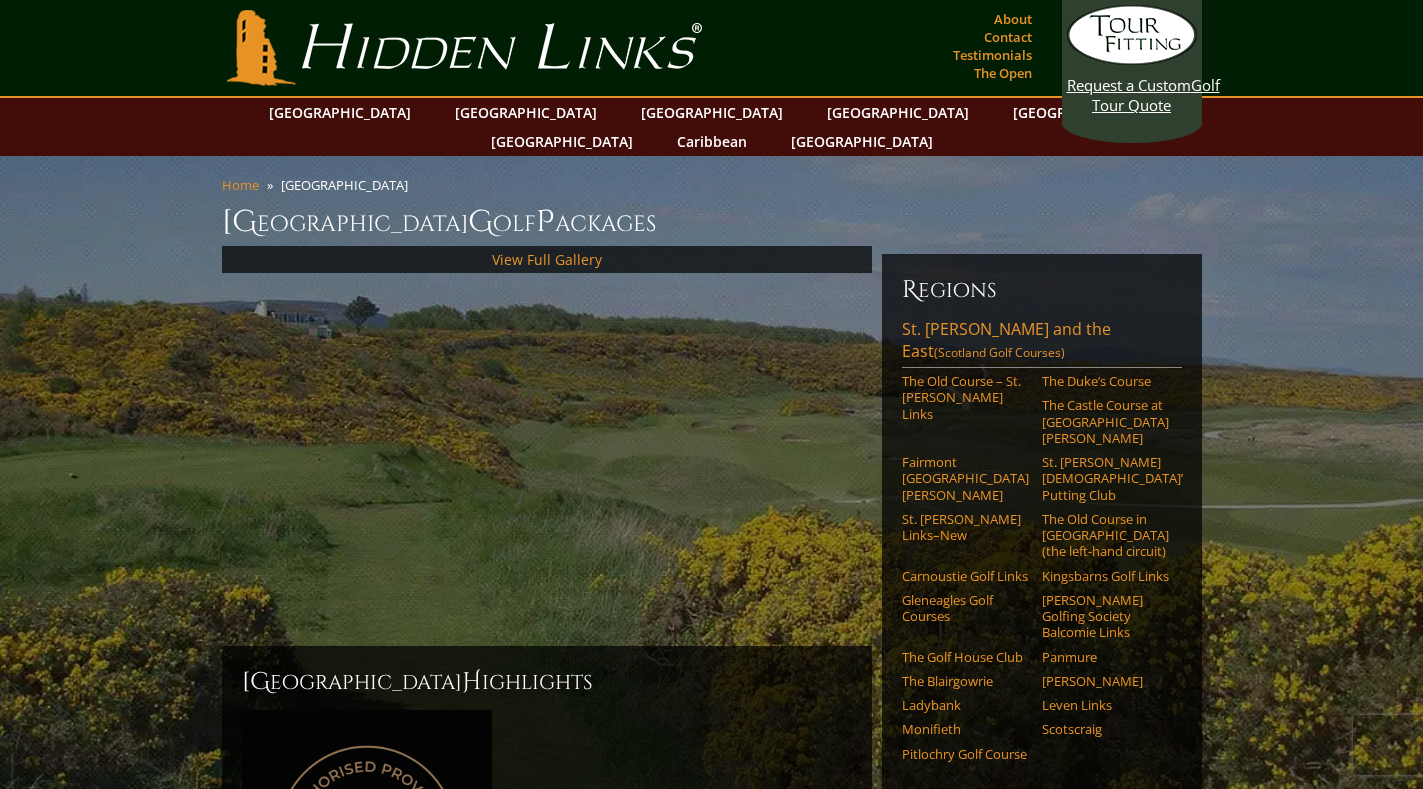 scroll, scrollTop: 0, scrollLeft: 0, axis: both 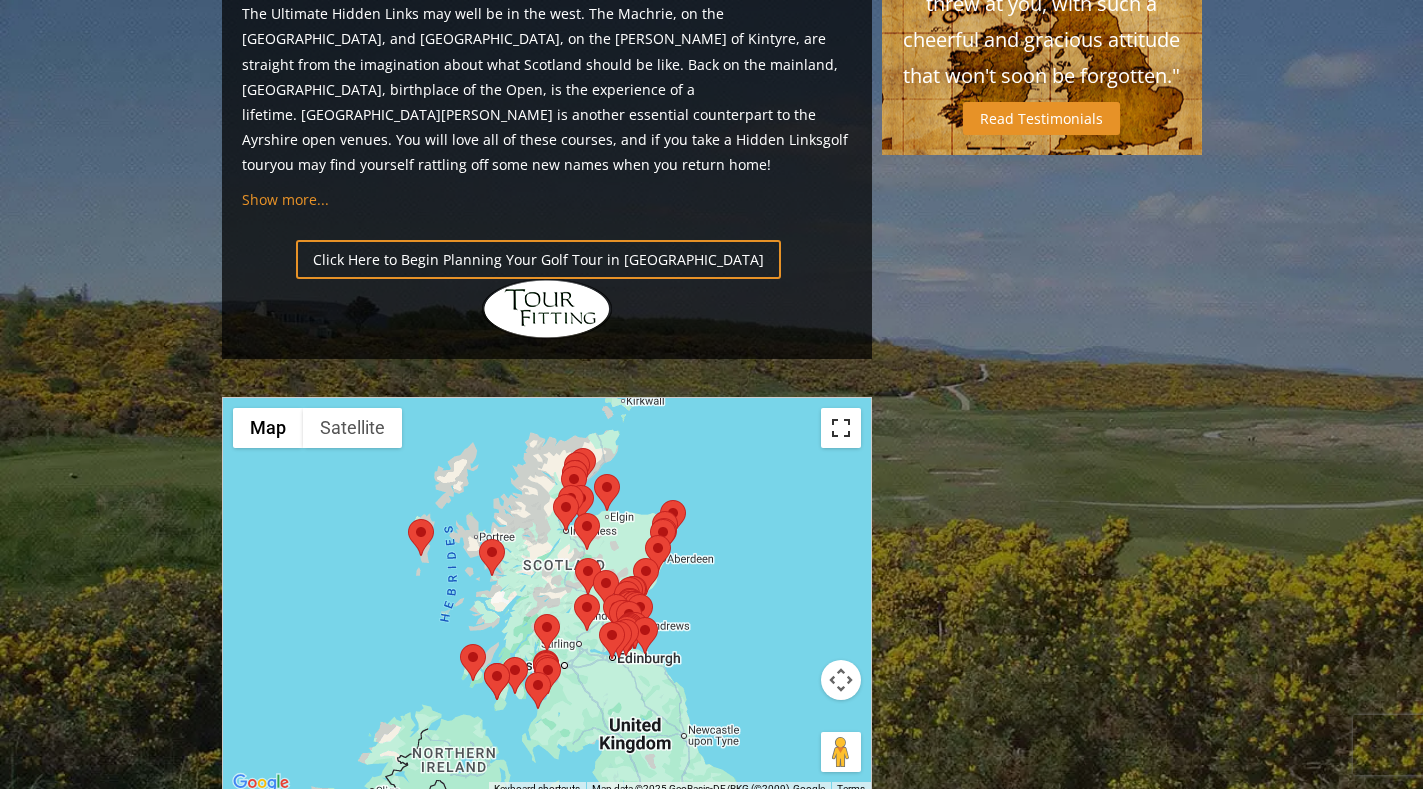 click at bounding box center (841, 428) 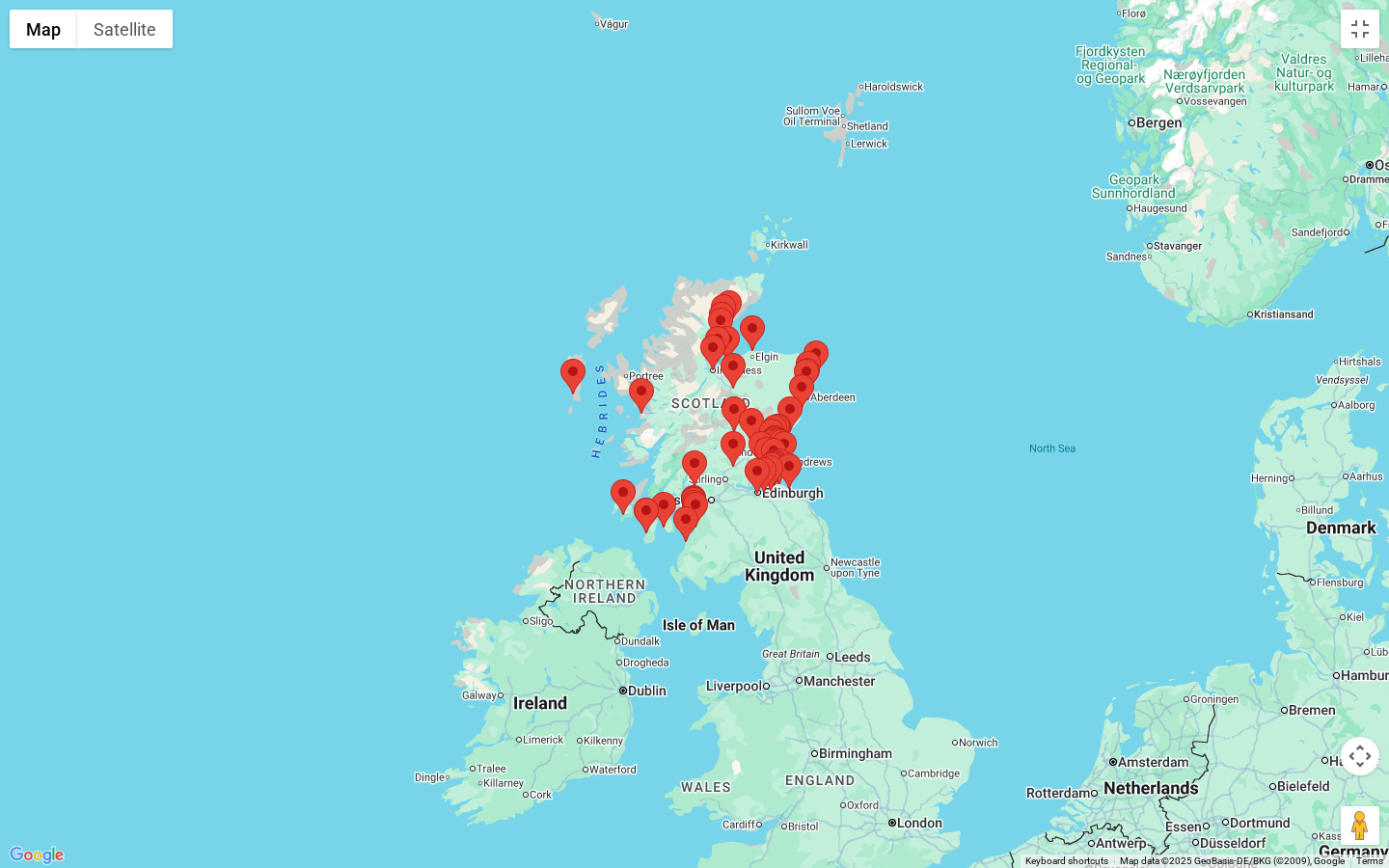 click on "To navigate, press the arrow keys." at bounding box center [694, 434] 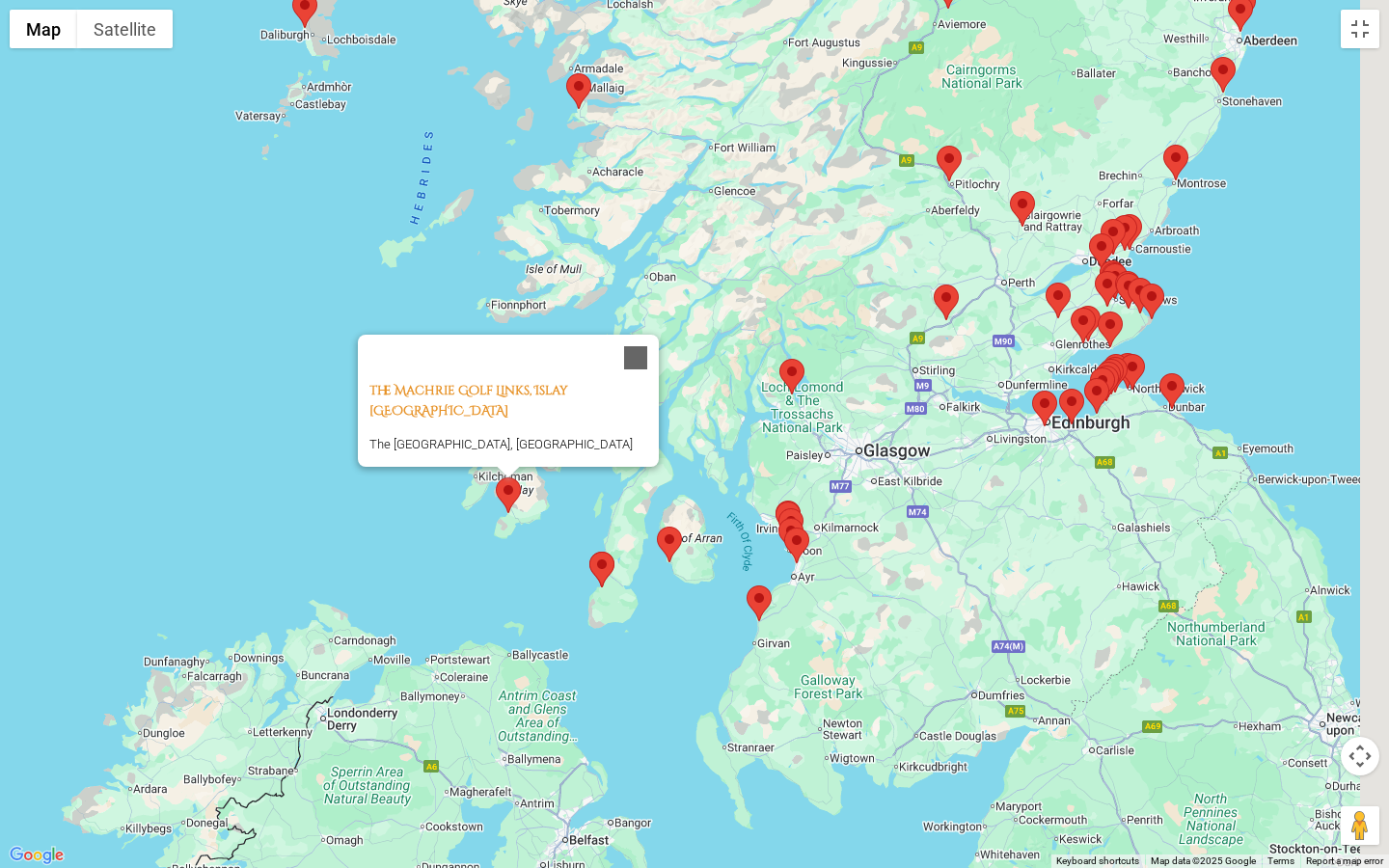 drag, startPoint x: 748, startPoint y: 466, endPoint x: 706, endPoint y: 423, distance: 60.108236 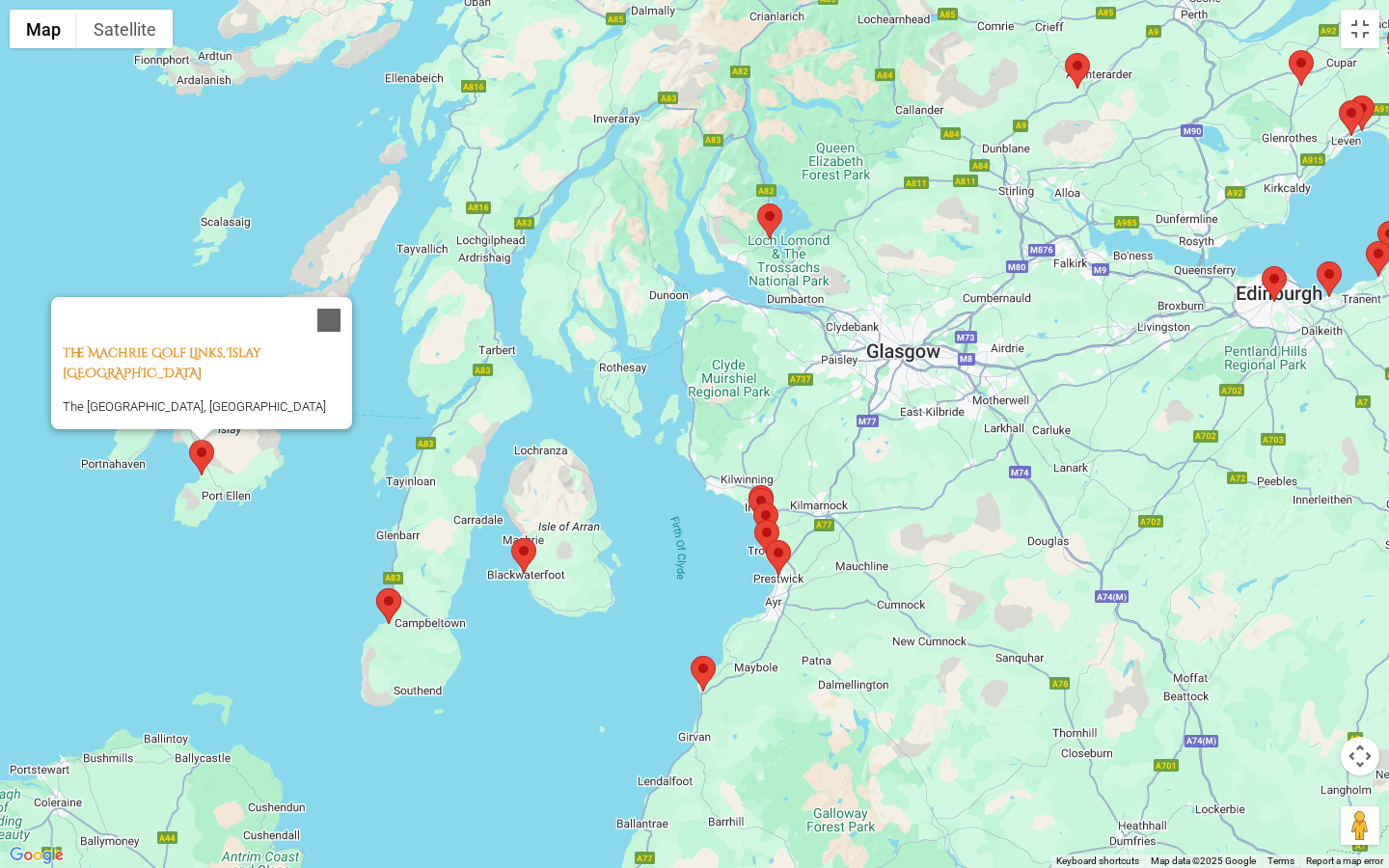 click on "To navigate, press the arrow keys.
The [GEOGRAPHIC_DATA], [GEOGRAPHIC_DATA] [GEOGRAPHIC_DATA]
[GEOGRAPHIC_DATA] and [GEOGRAPHIC_DATA], [GEOGRAPHIC_DATA]" at bounding box center (694, 434) 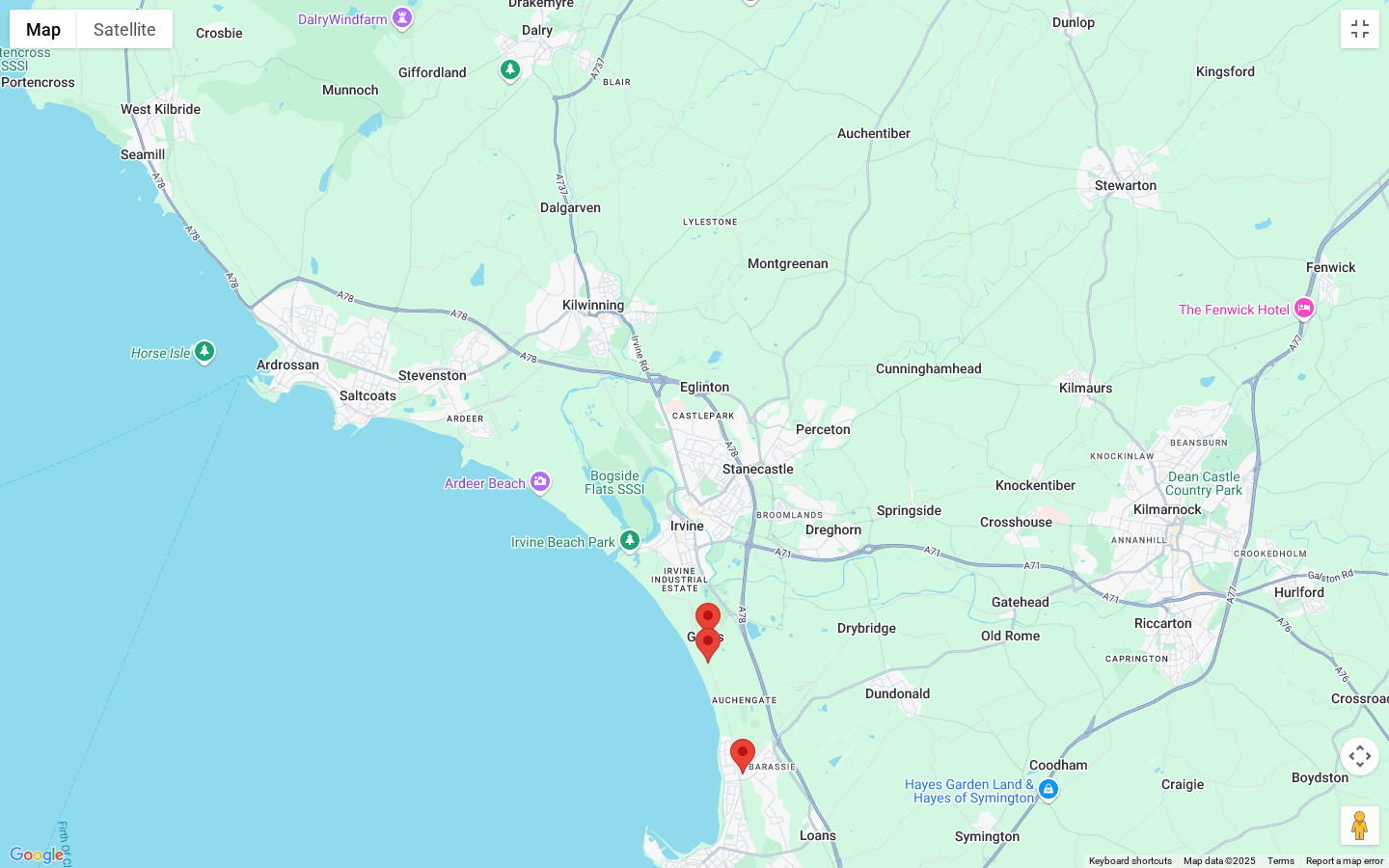 click at bounding box center (695, 603) 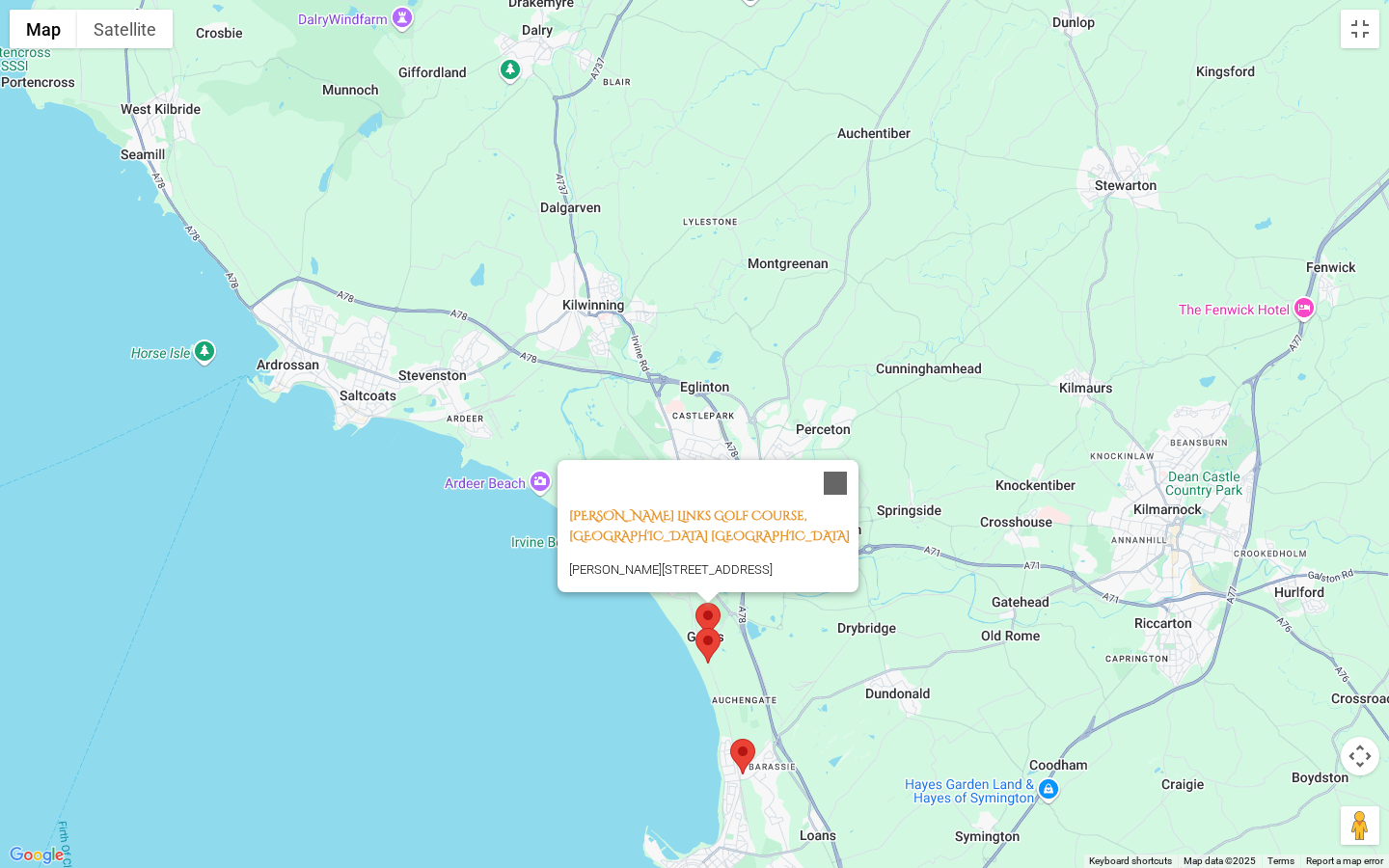 click at bounding box center (695, 628) 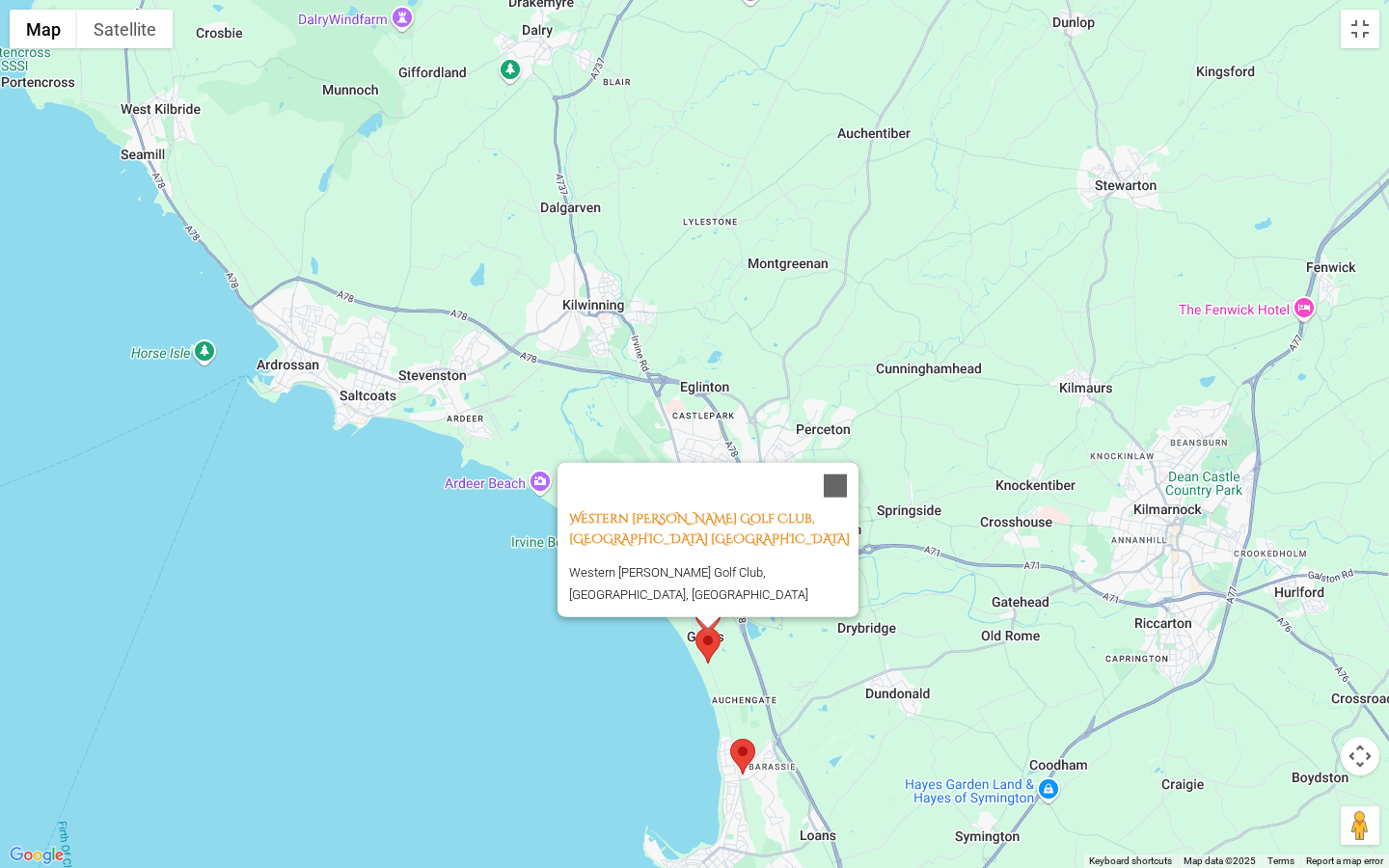 click at bounding box center (730, 739) 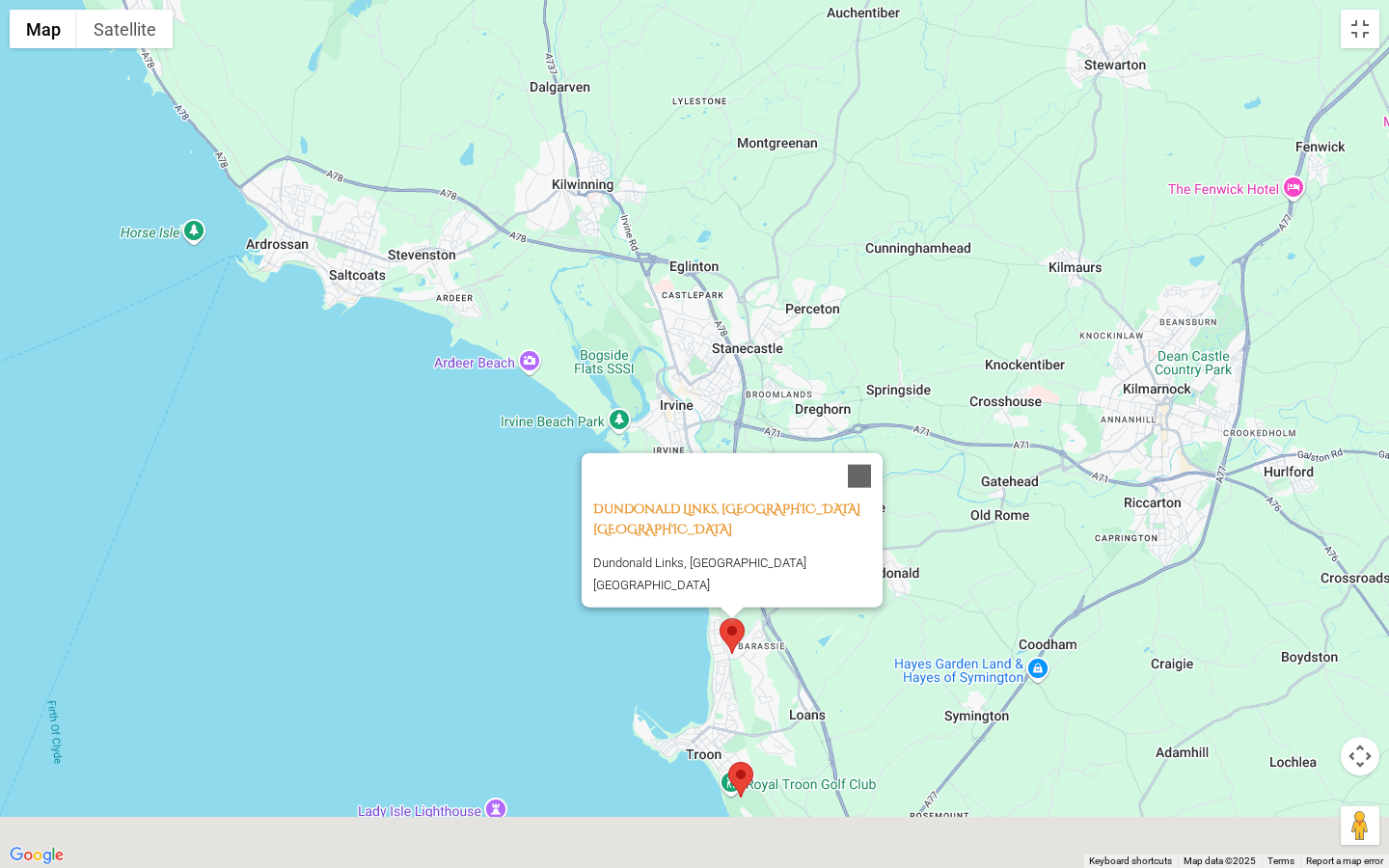 drag, startPoint x: 732, startPoint y: 549, endPoint x: 722, endPoint y: 320, distance: 229.21824 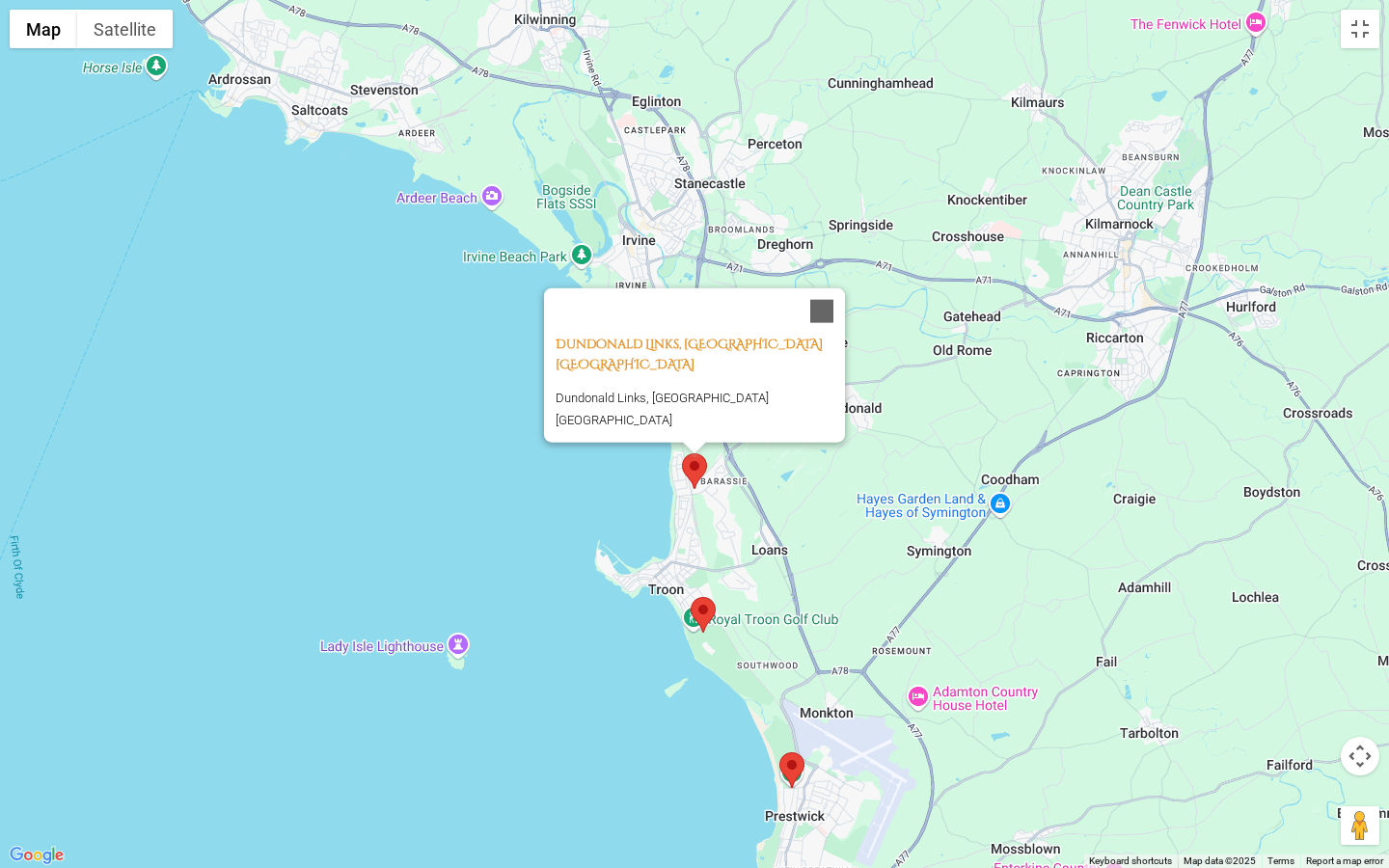 drag, startPoint x: 847, startPoint y: 575, endPoint x: 842, endPoint y: 558, distance: 17.720045 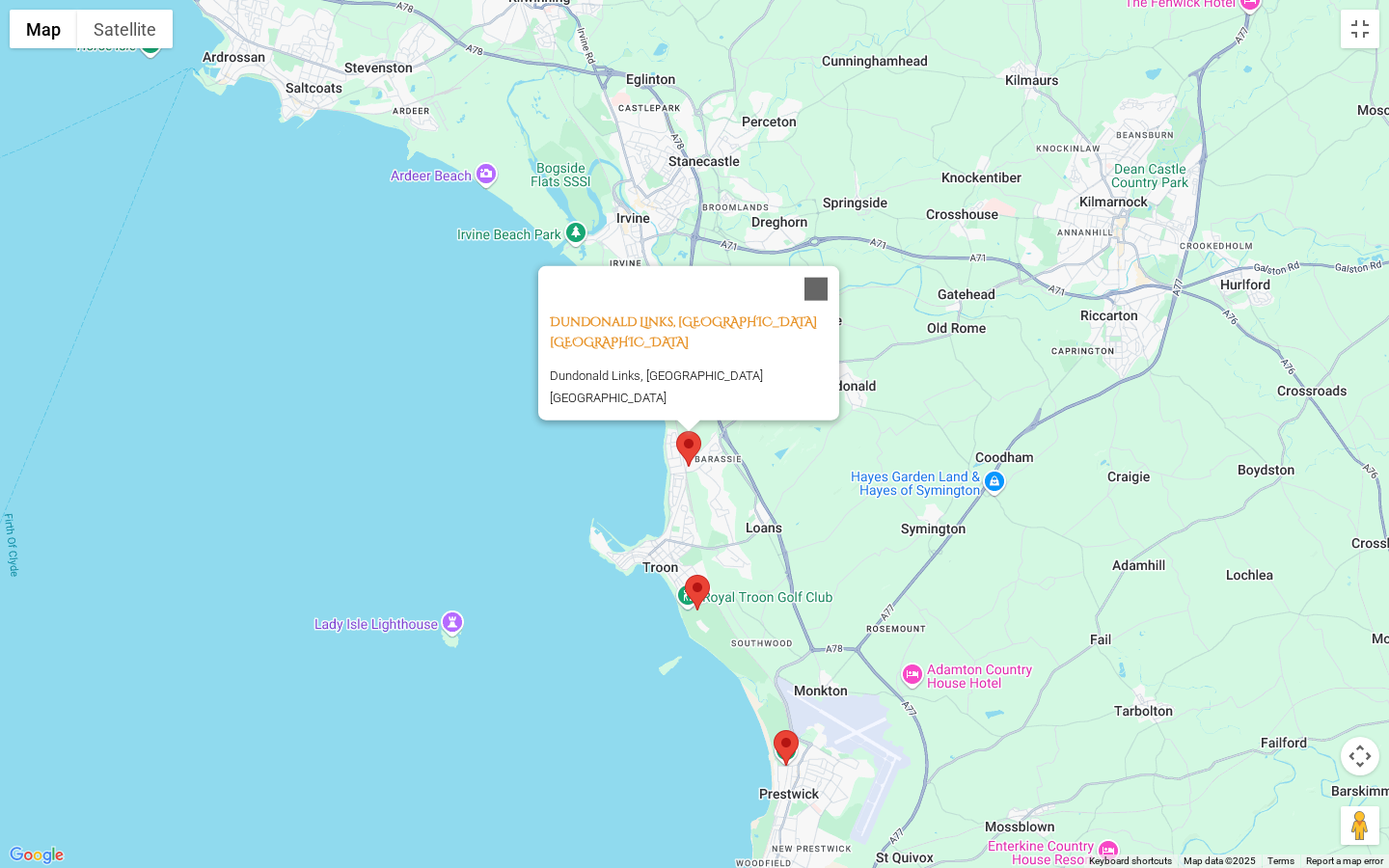 click at bounding box center (685, 575) 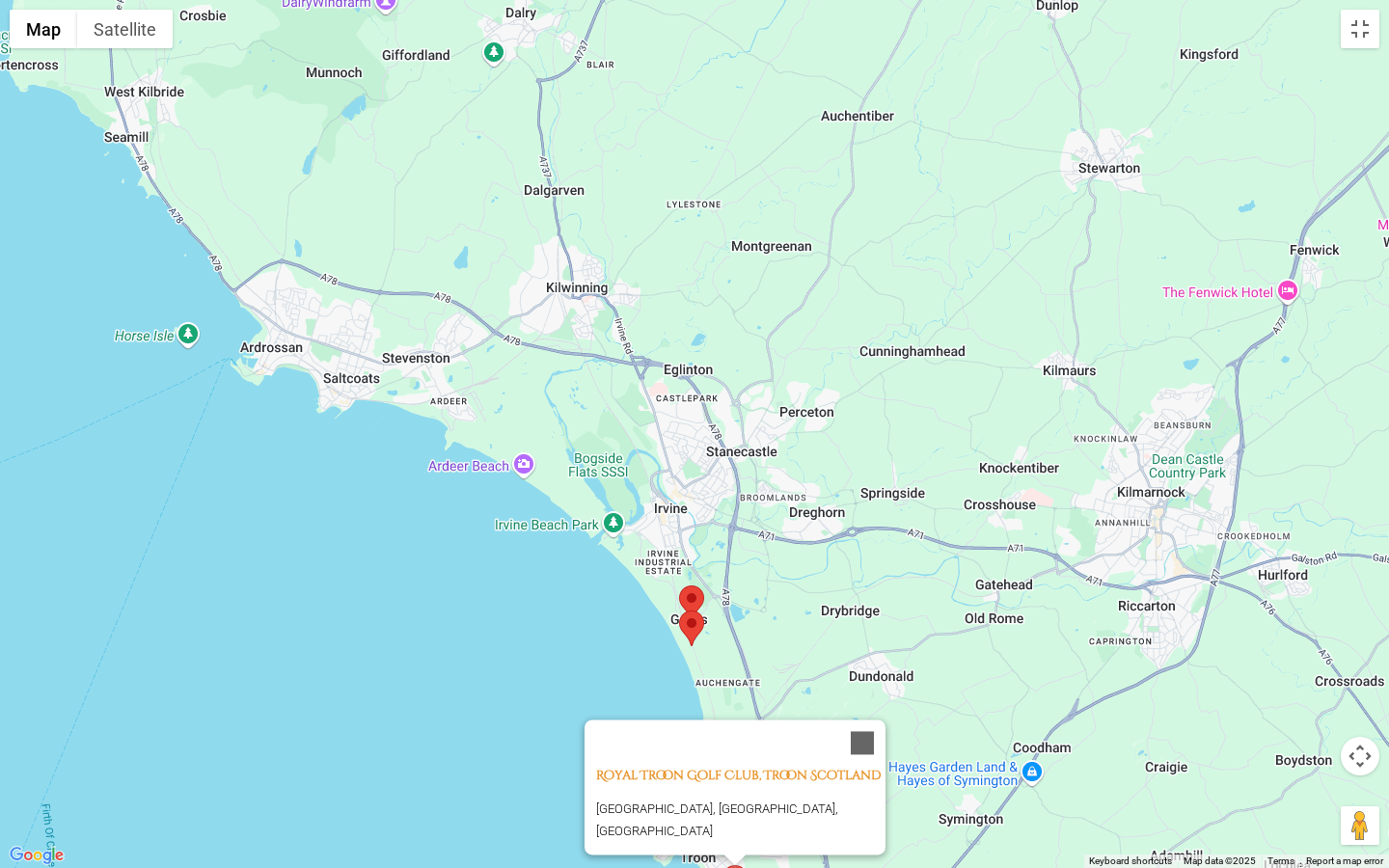 drag, startPoint x: 859, startPoint y: 278, endPoint x: 885, endPoint y: 626, distance: 348.9699 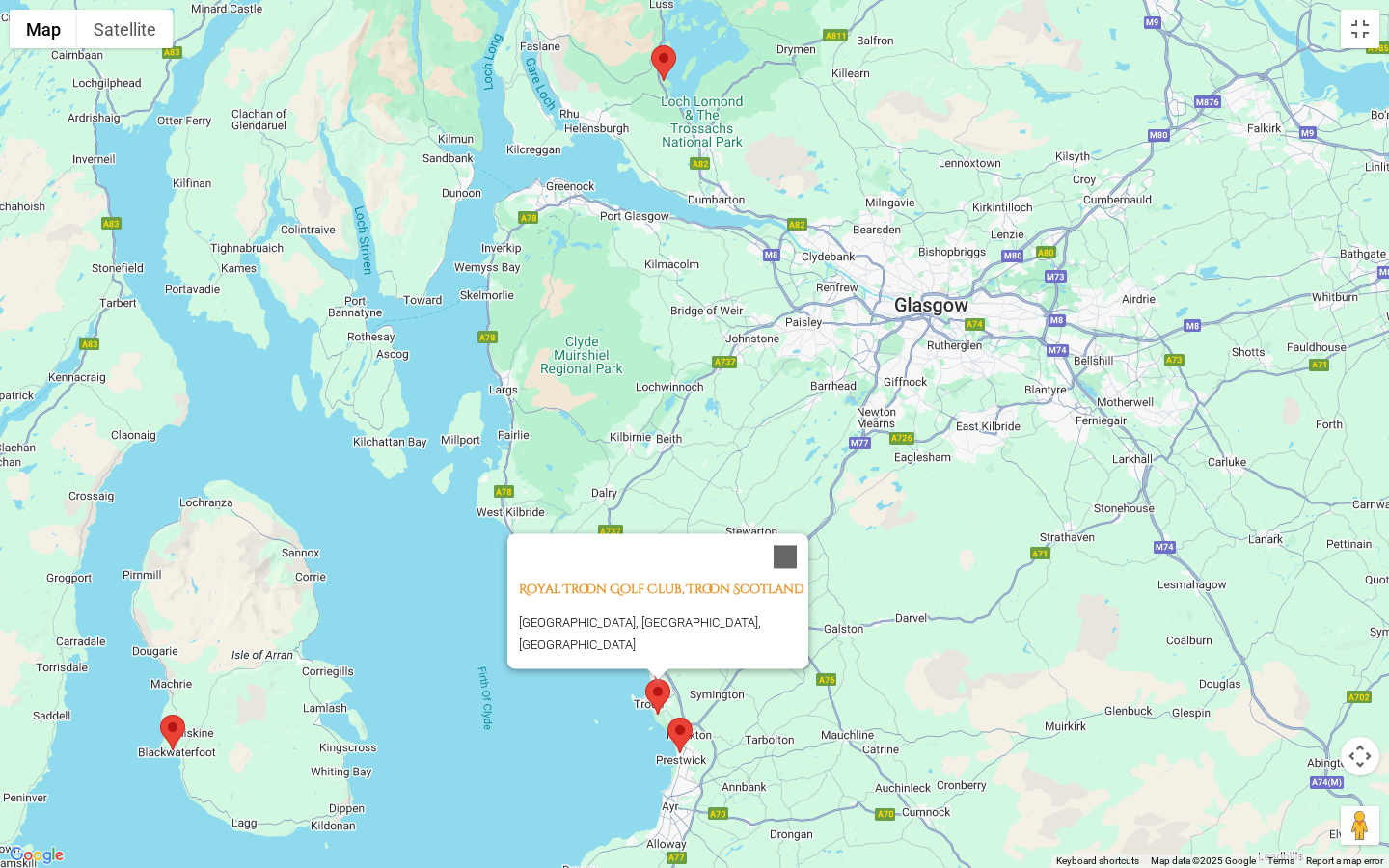 drag, startPoint x: 804, startPoint y: 353, endPoint x: 658, endPoint y: 509, distance: 213.6633 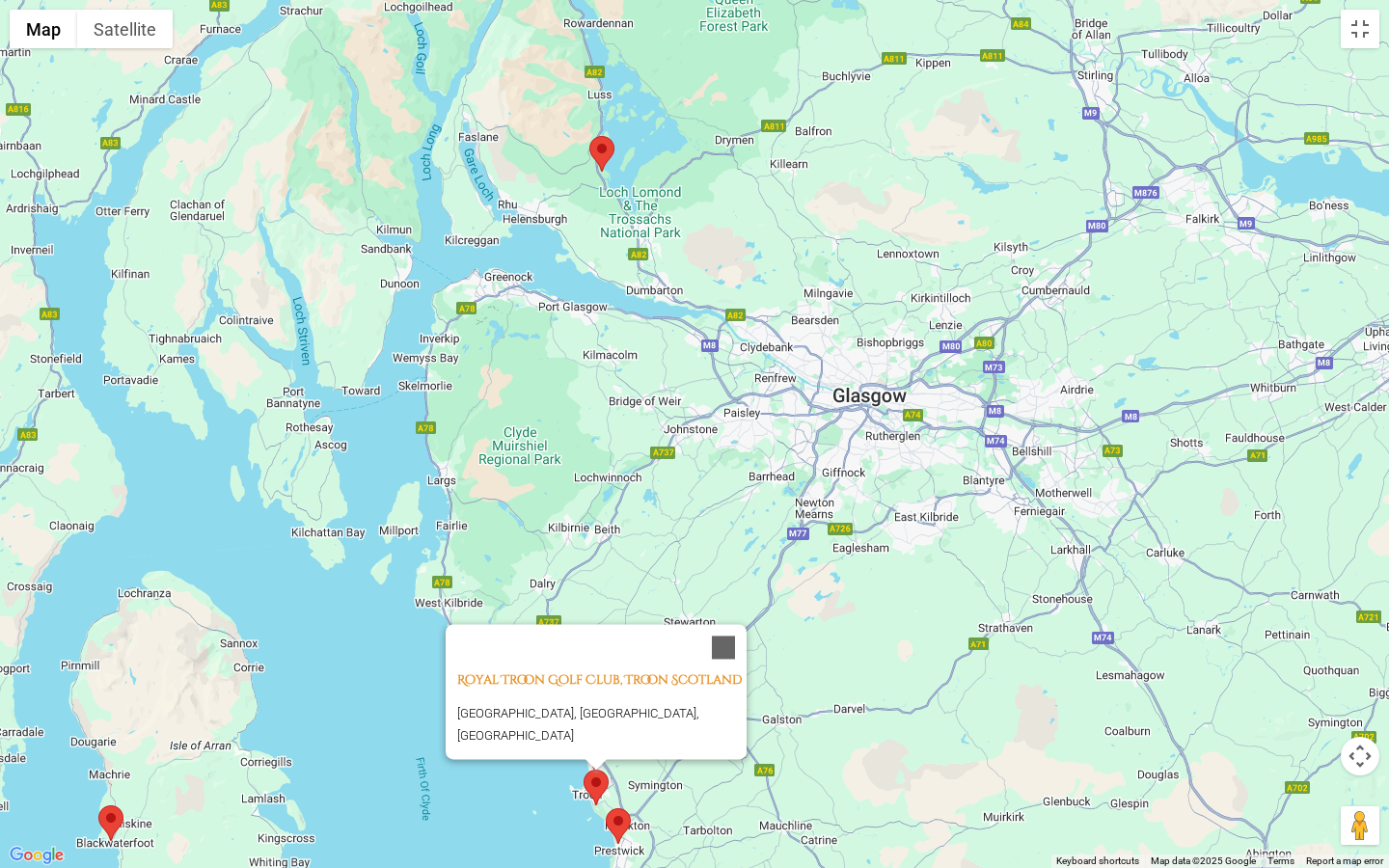 click at bounding box center (589, 136) 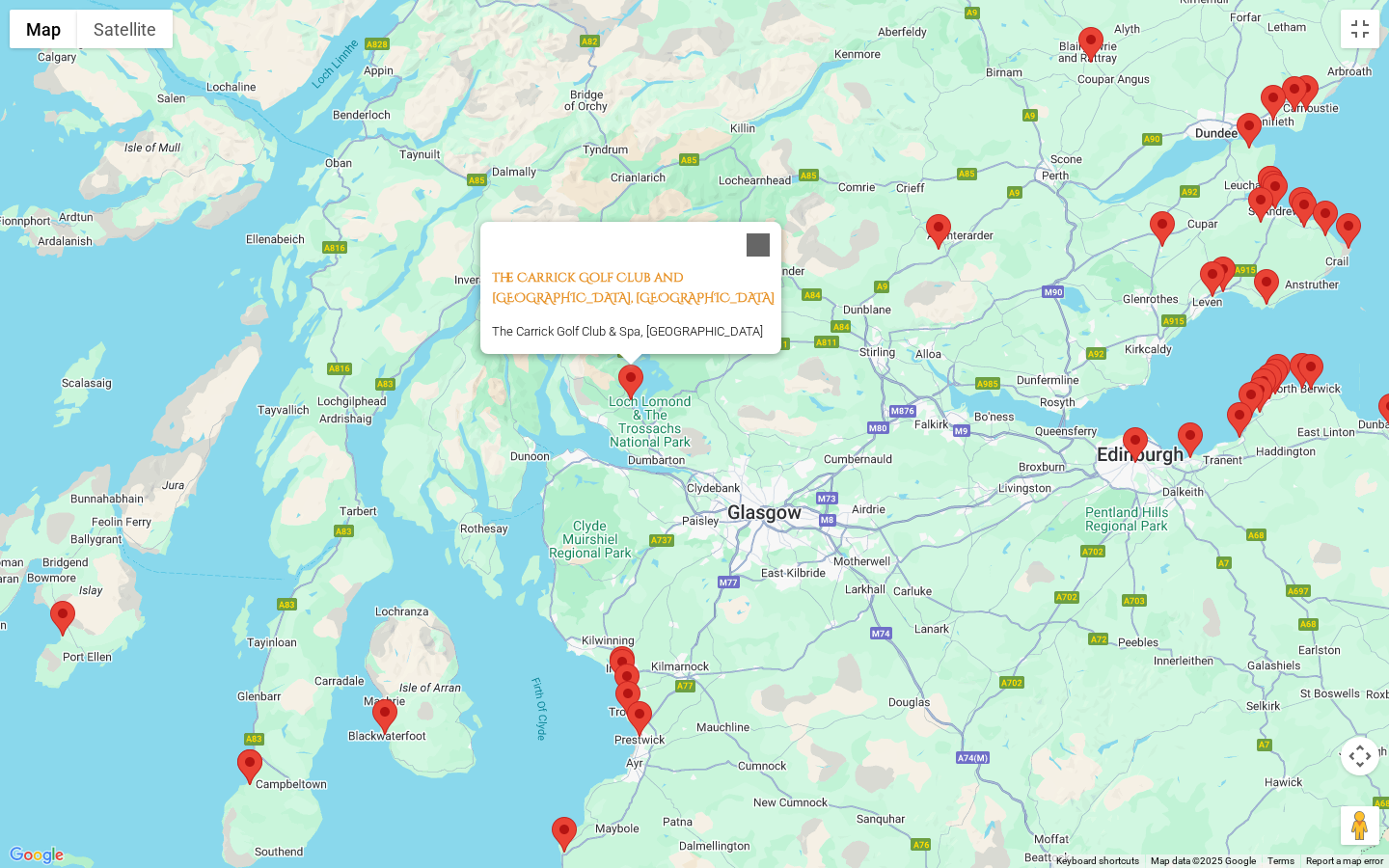 click at bounding box center [1123, 427] 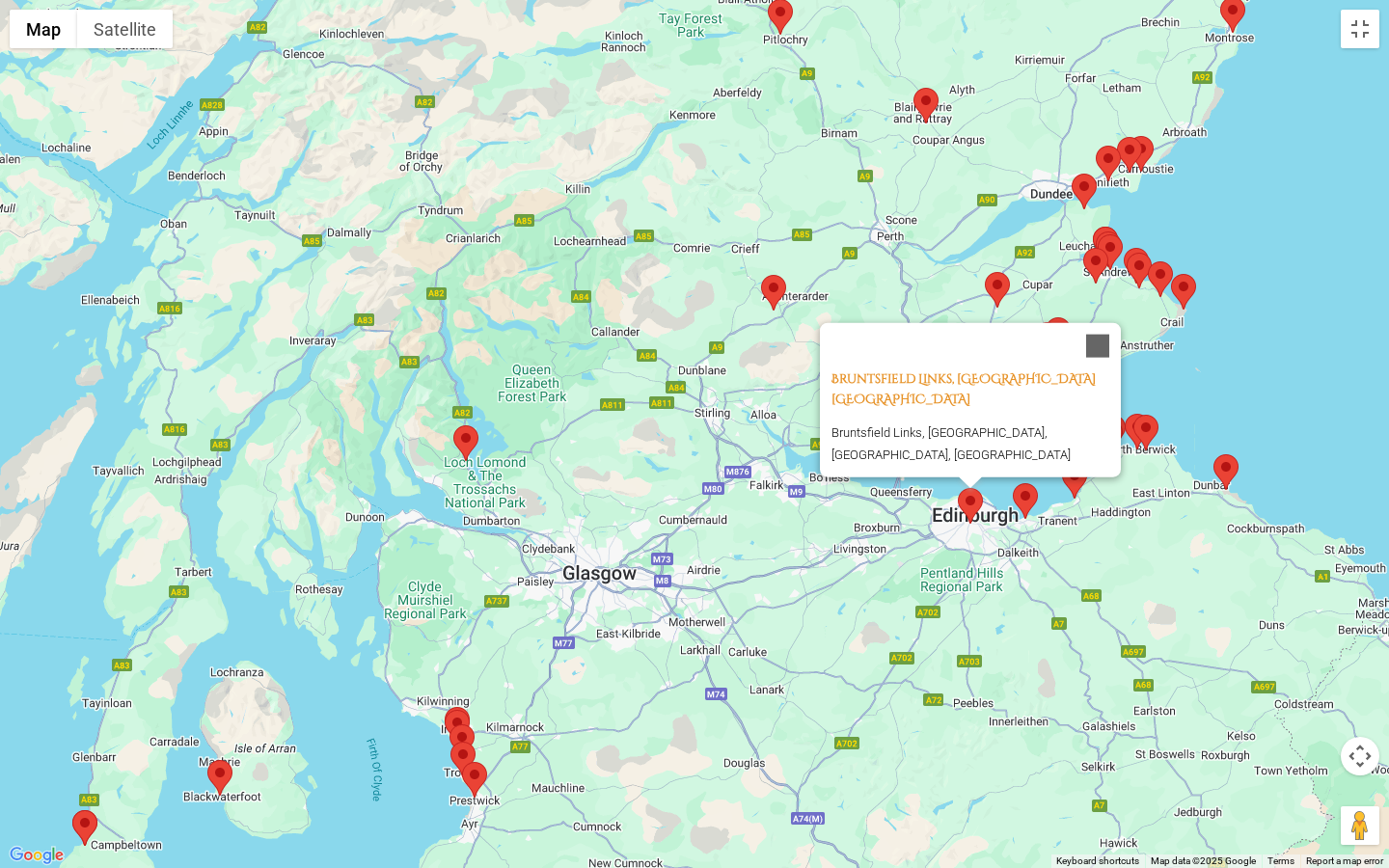 drag, startPoint x: 1010, startPoint y: 487, endPoint x: 839, endPoint y: 549, distance: 181.8928 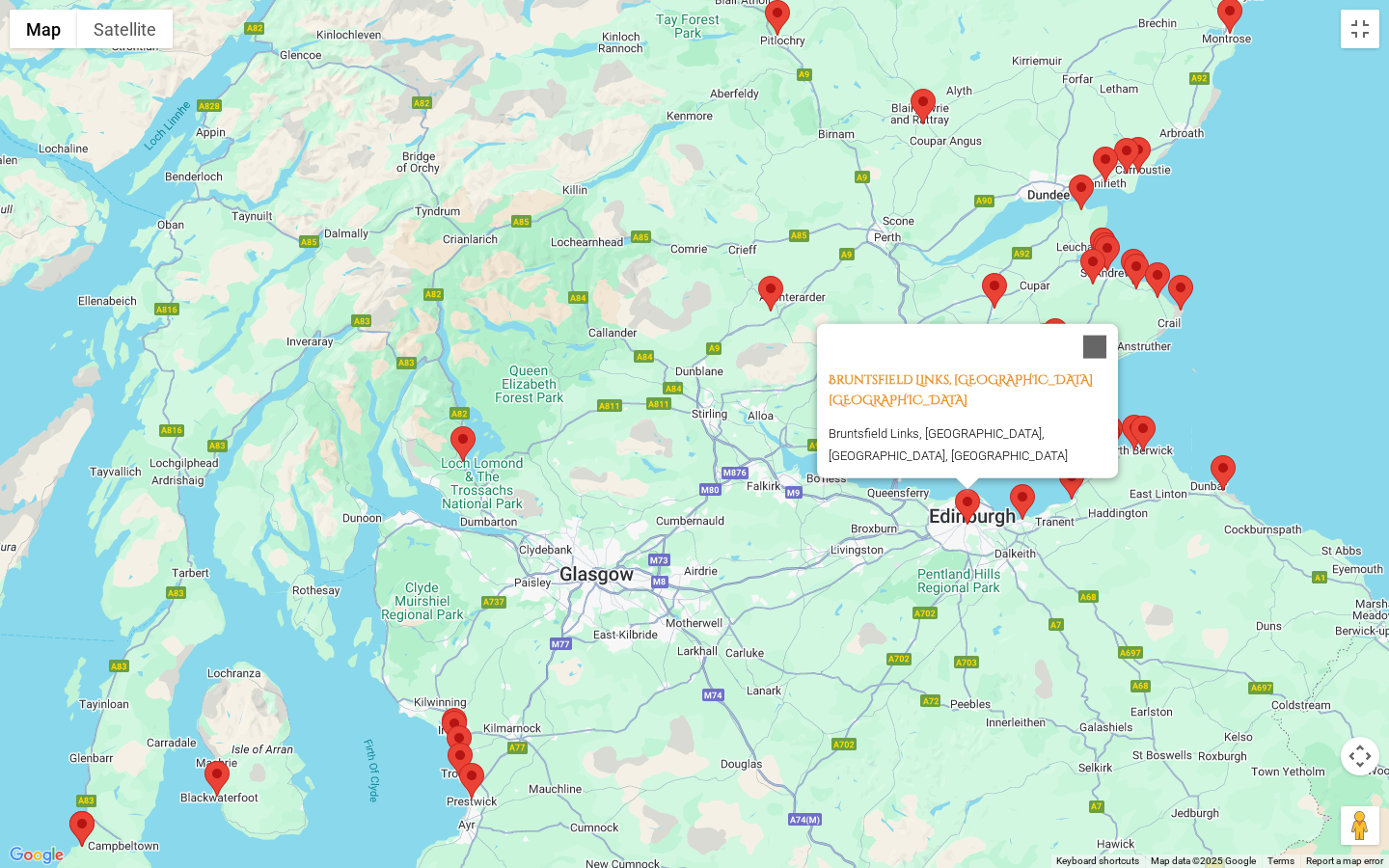click at bounding box center [758, 276] 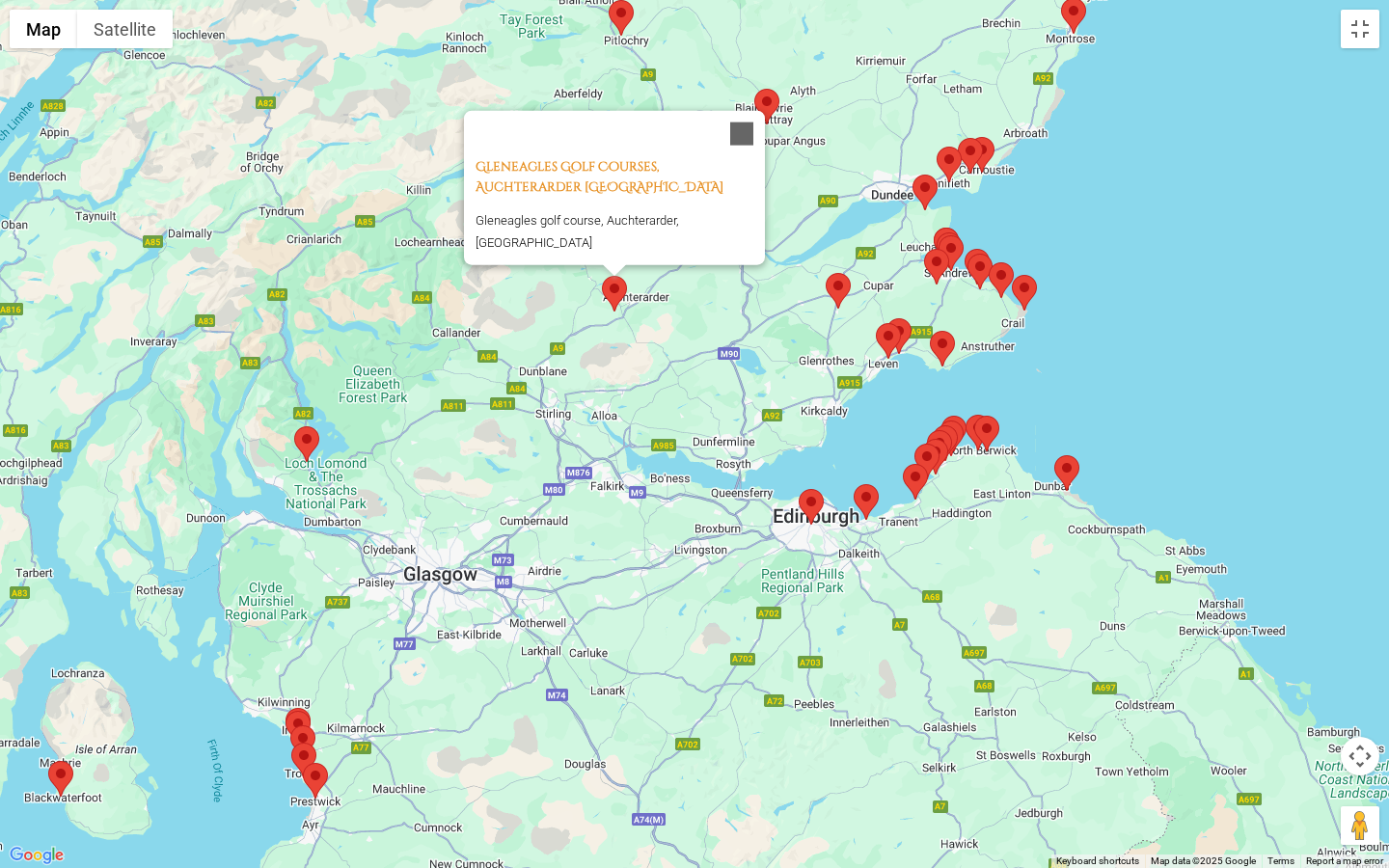 drag, startPoint x: 757, startPoint y: 460, endPoint x: 686, endPoint y: 450, distance: 71.700767 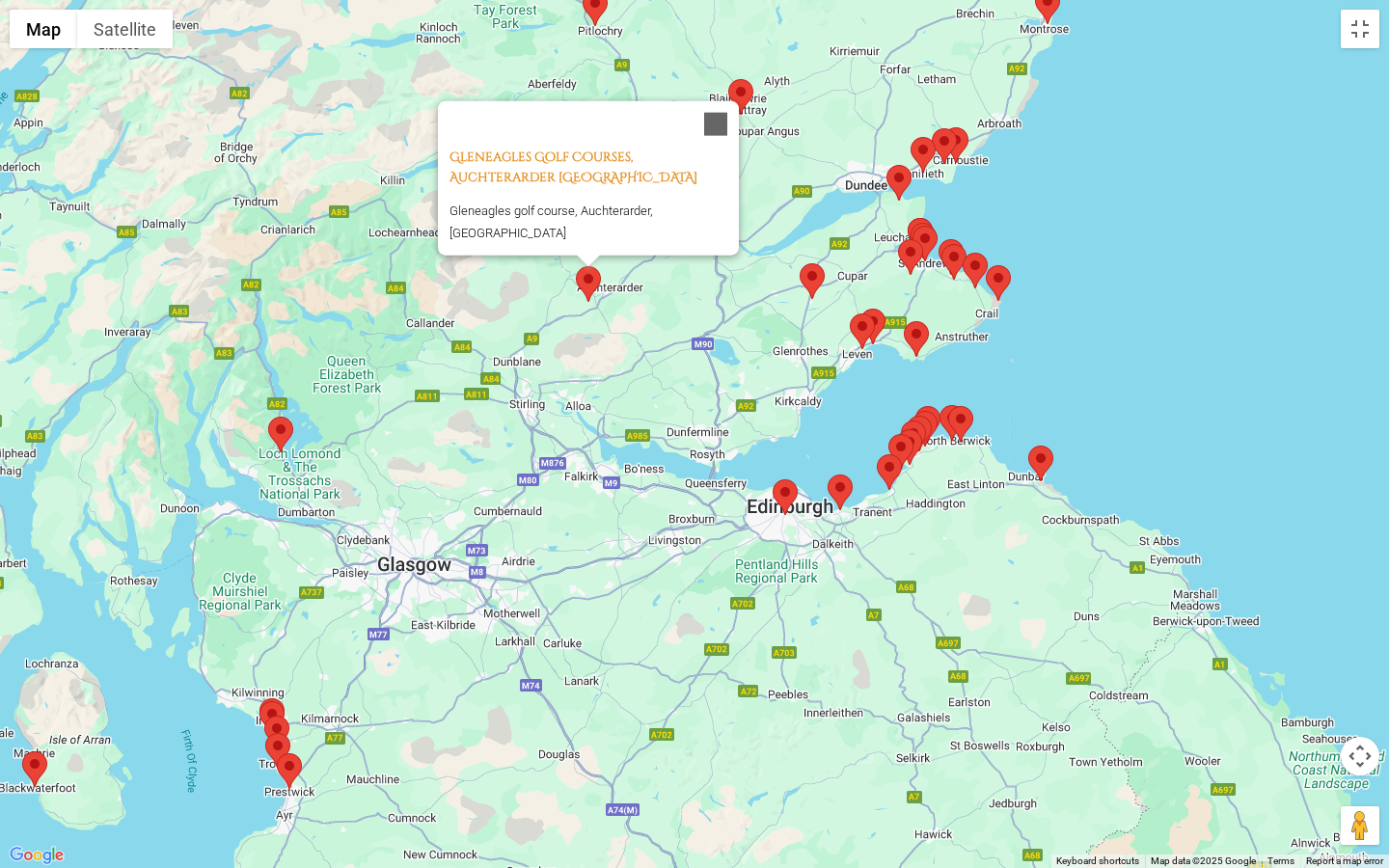 click at bounding box center [828, 475] 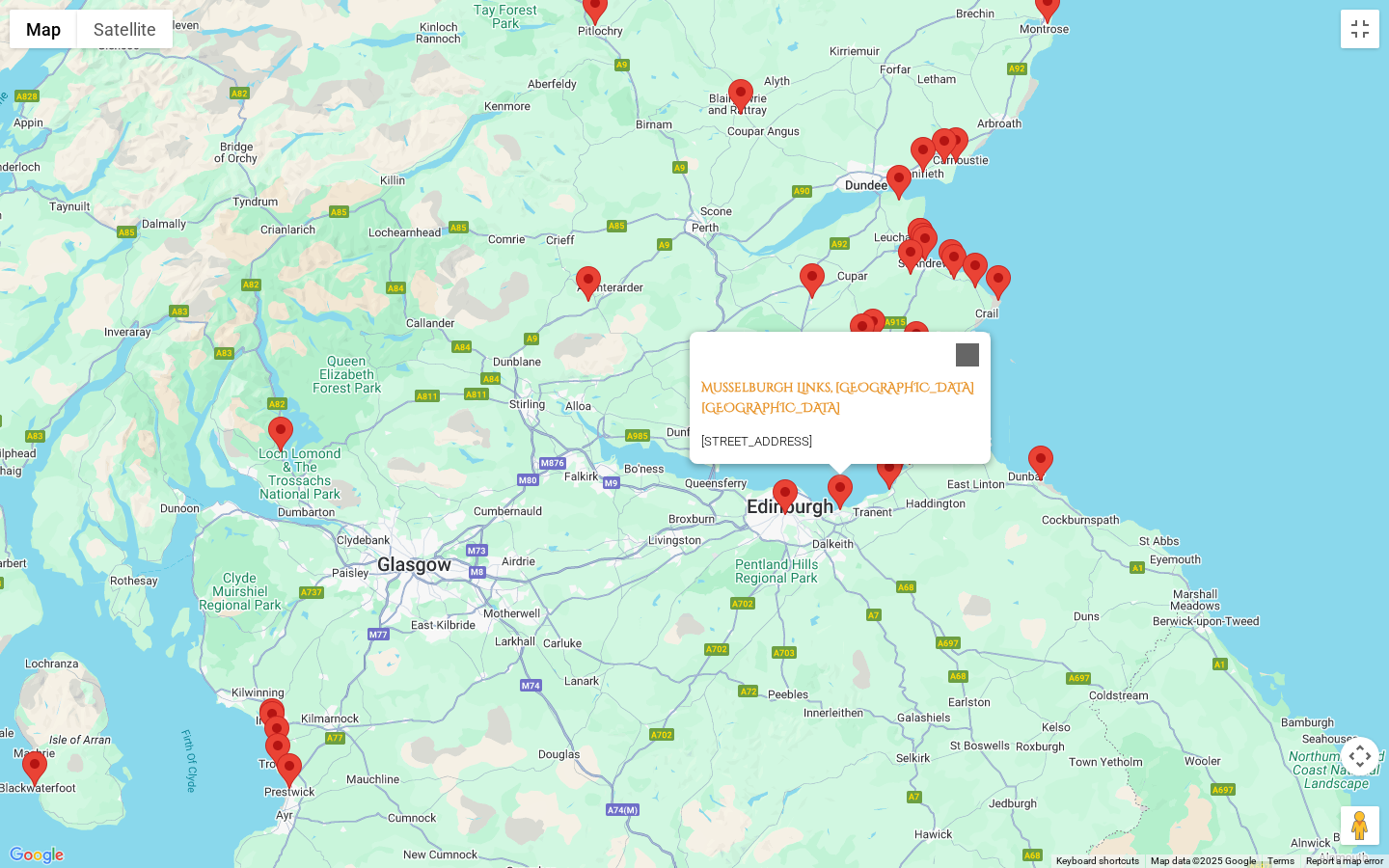 click at bounding box center (877, 454) 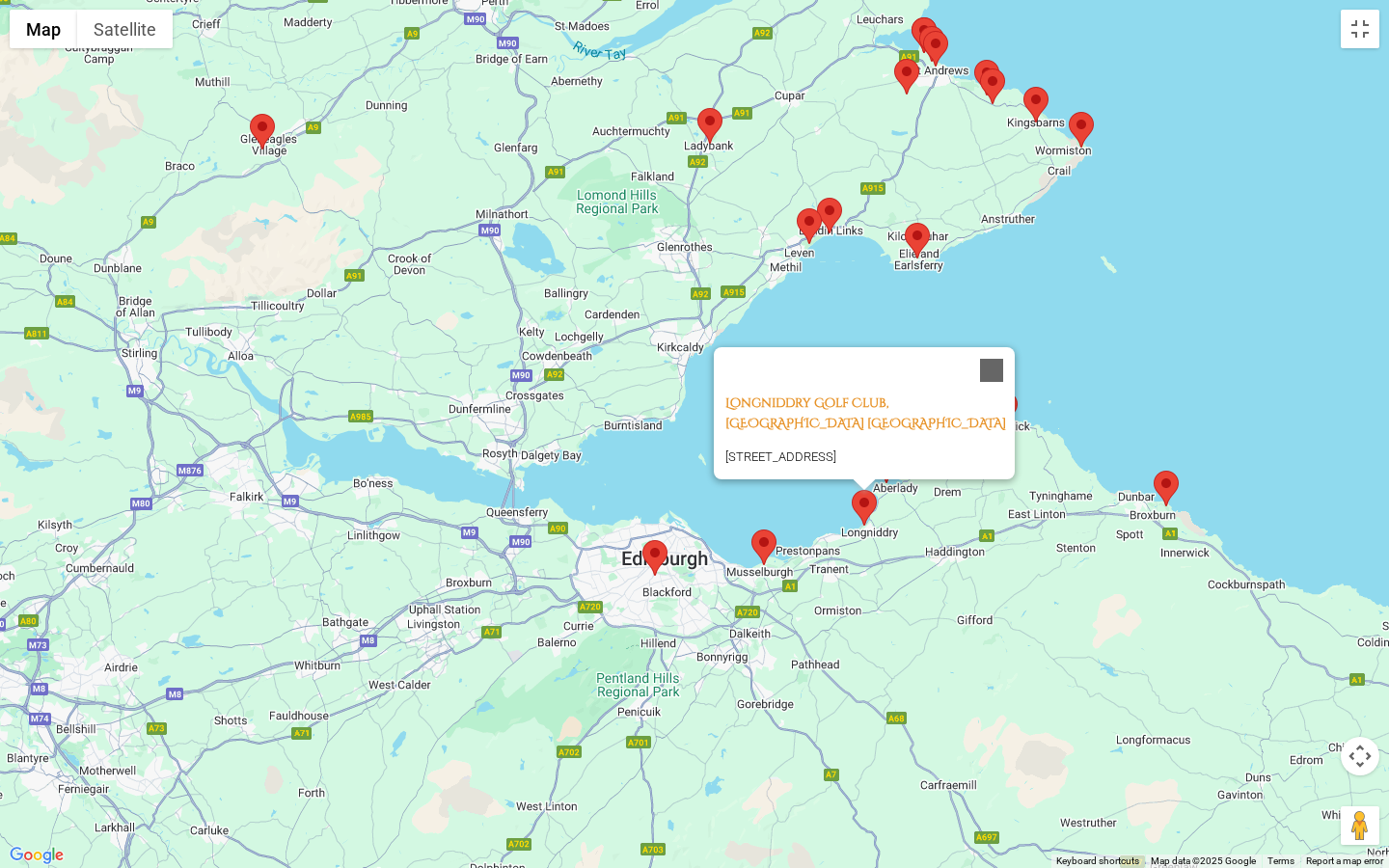 click at bounding box center (852, 490) 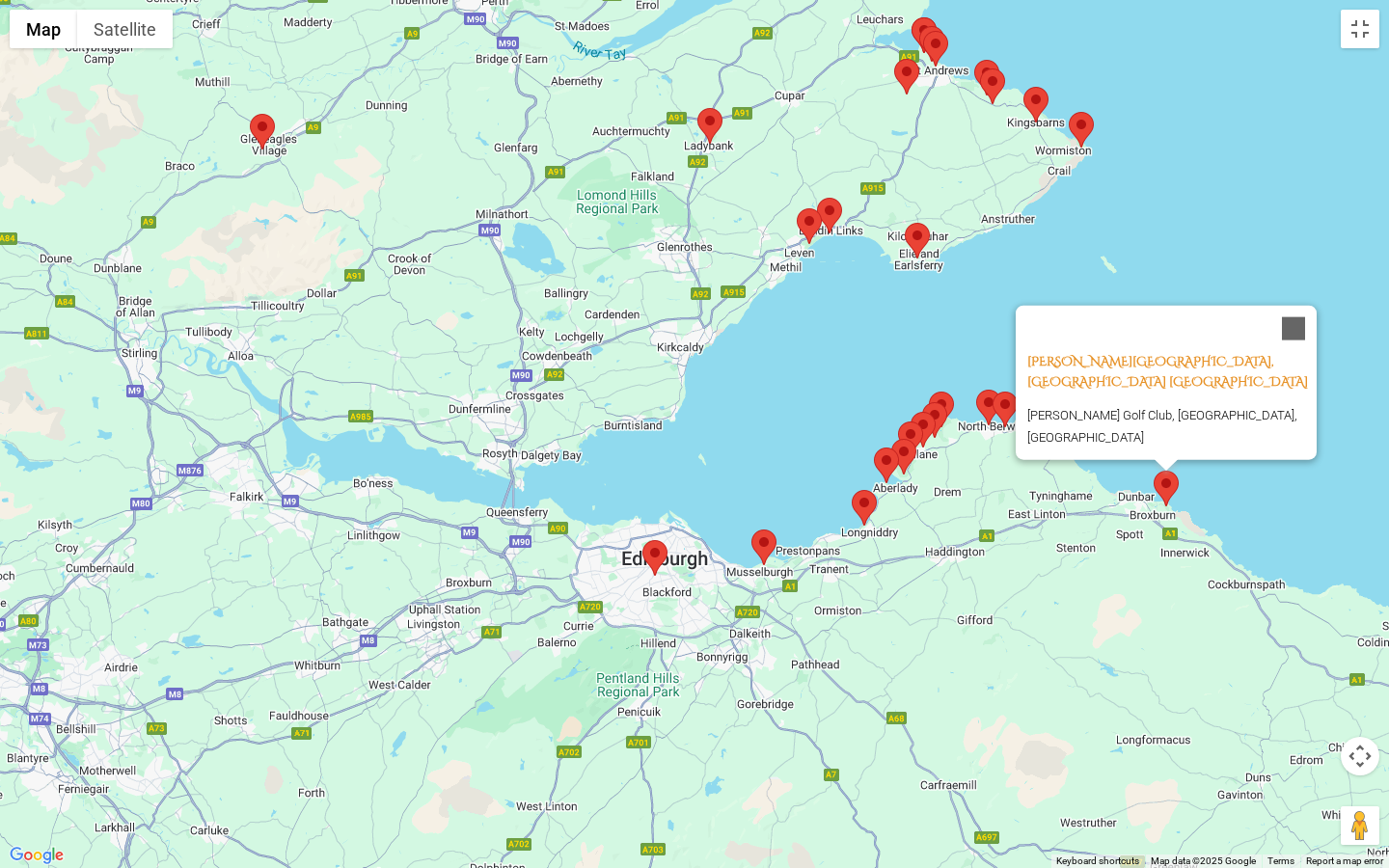 click at bounding box center (874, 448) 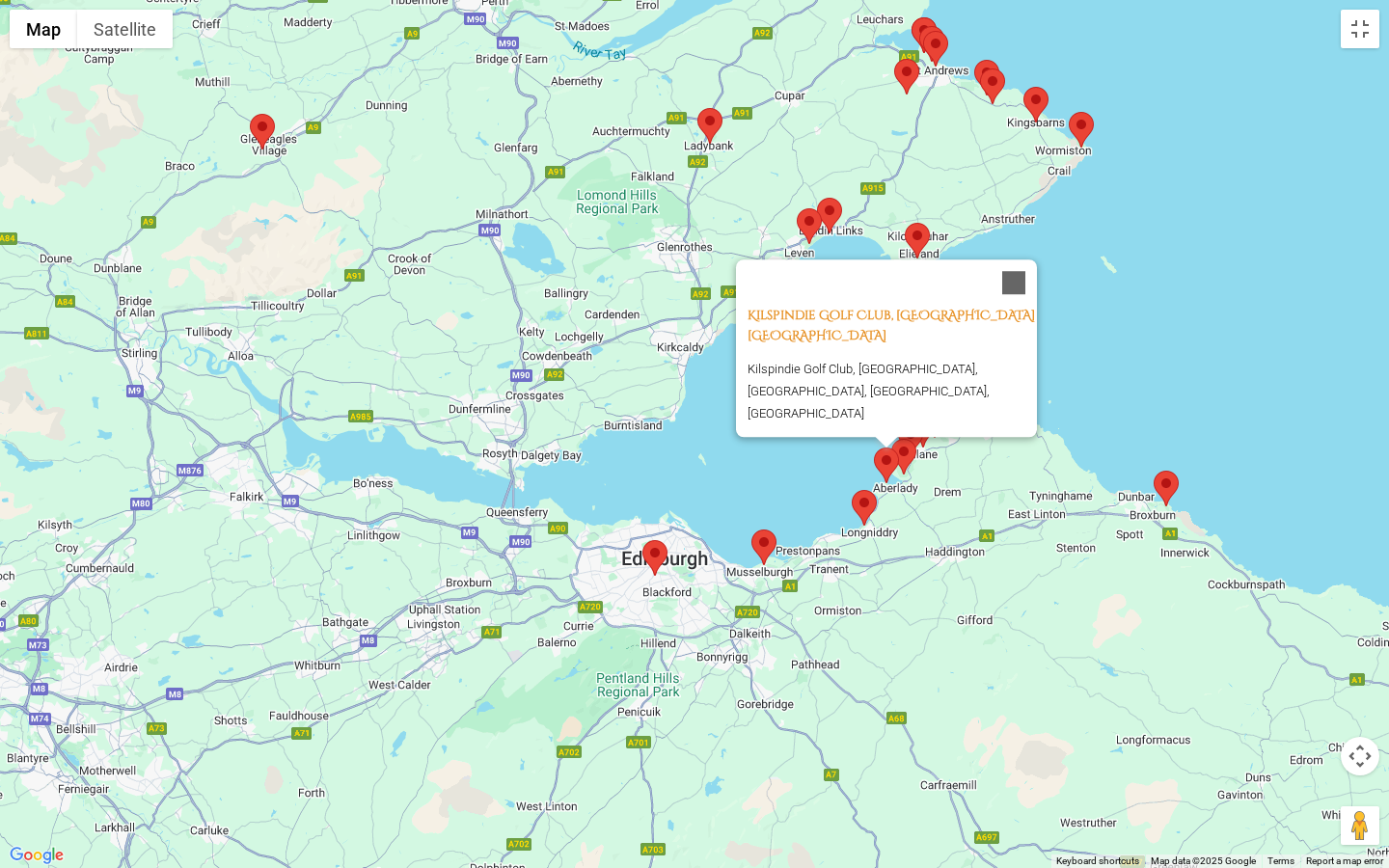 click at bounding box center (891, 439) 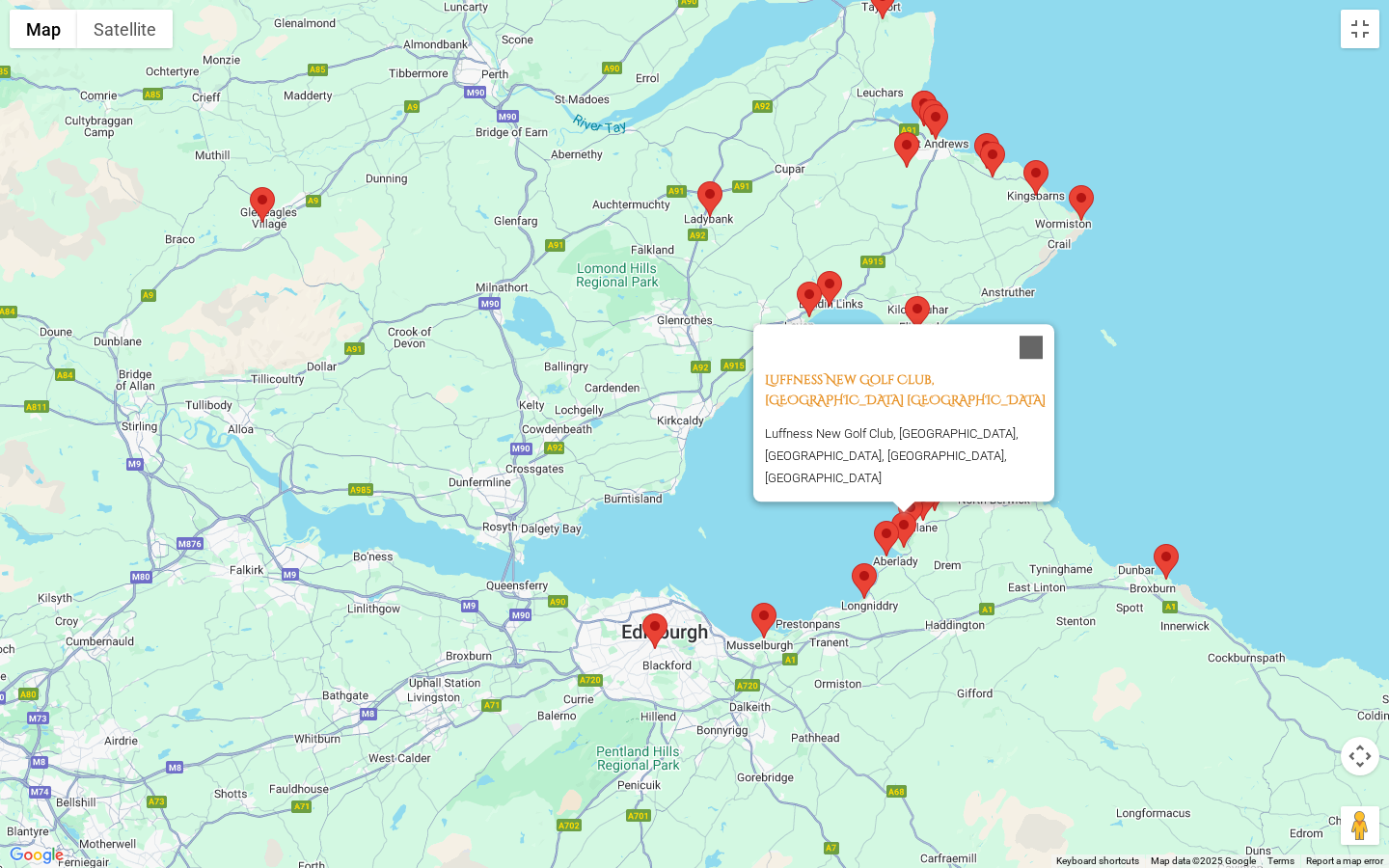 drag, startPoint x: 691, startPoint y: 414, endPoint x: 691, endPoint y: 494, distance: 80 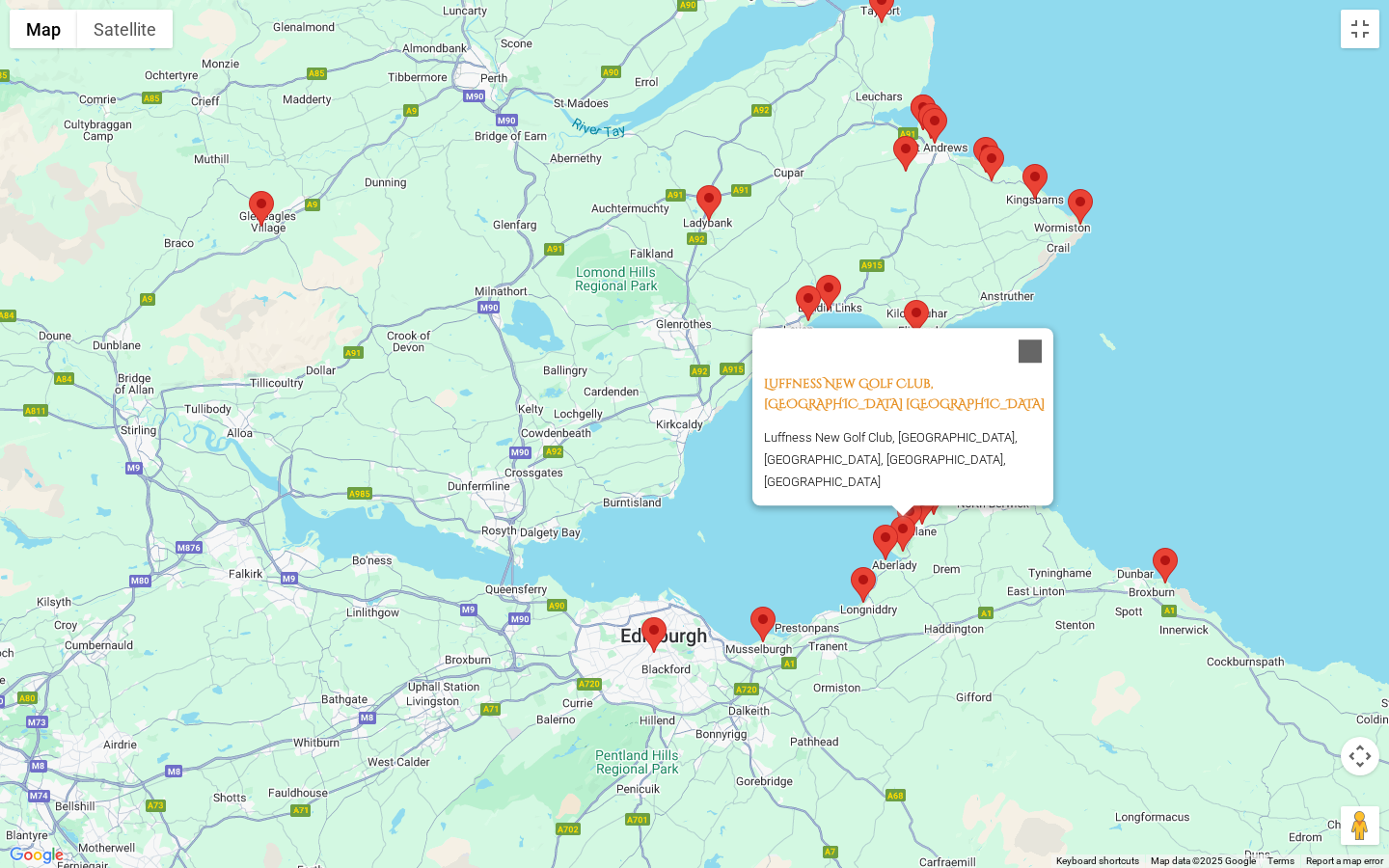 click at bounding box center (796, 285) 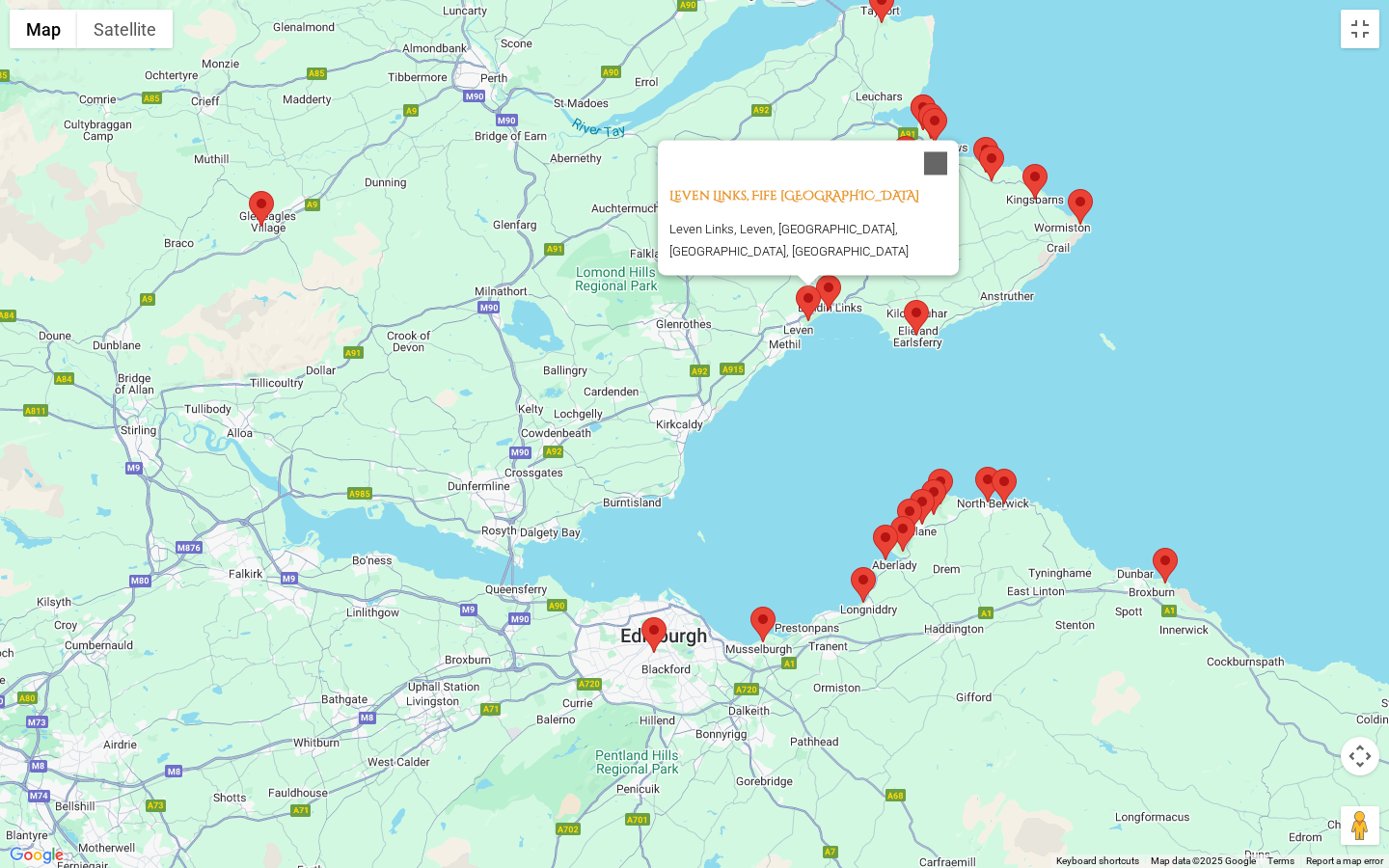 click at bounding box center [928, 469] 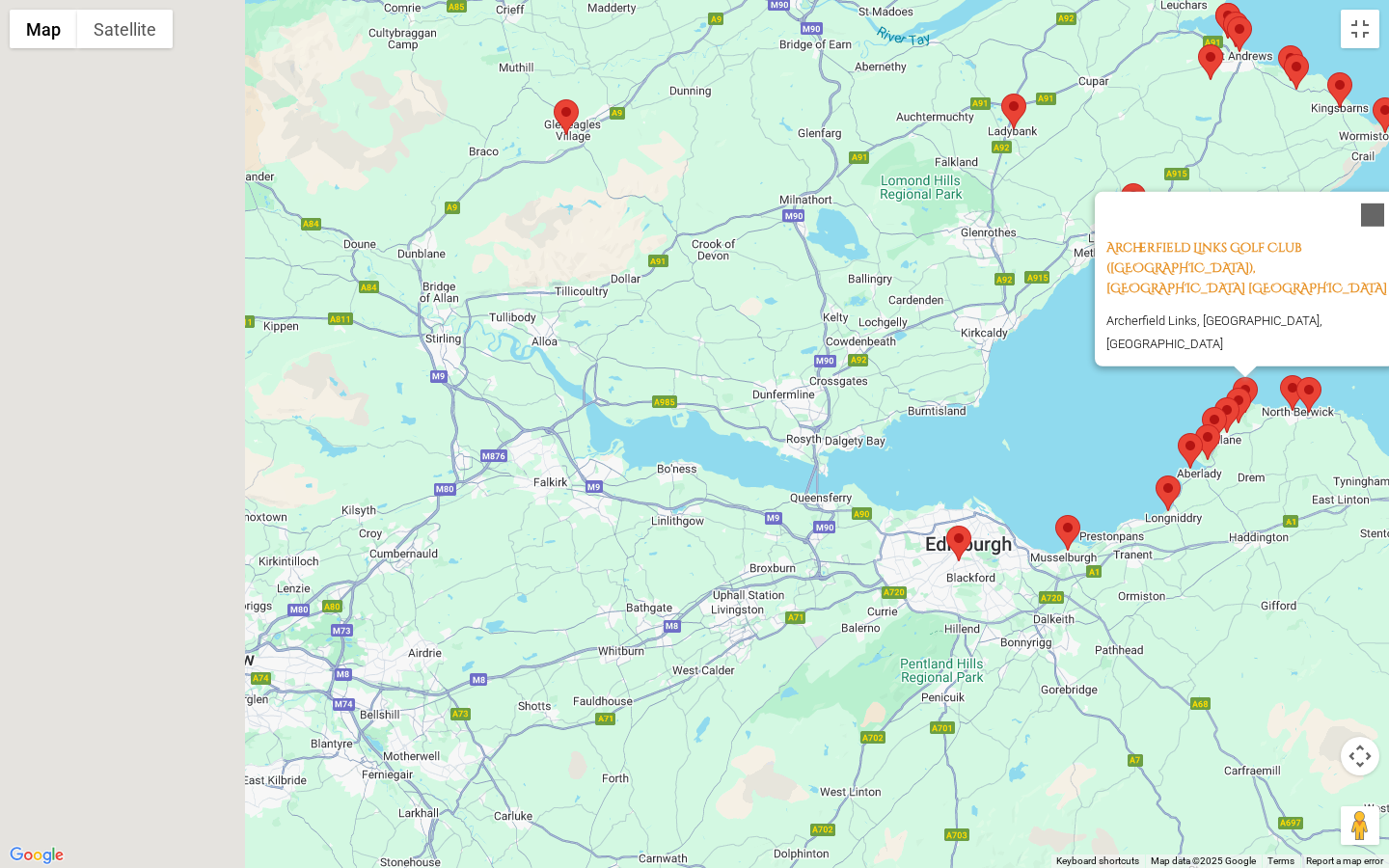 drag, startPoint x: 969, startPoint y: 441, endPoint x: 1101, endPoint y: 389, distance: 141.8732 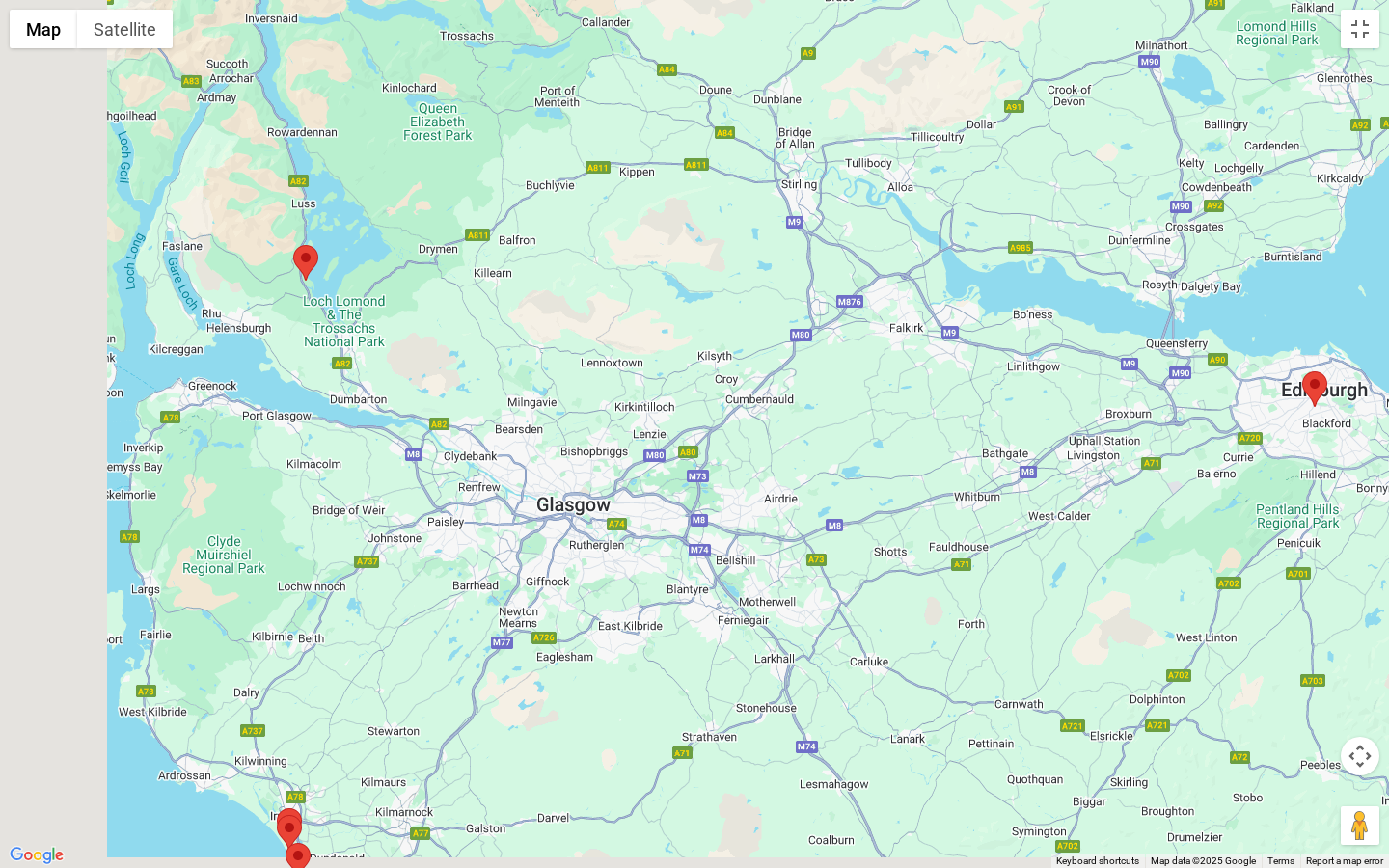 drag, startPoint x: 906, startPoint y: 414, endPoint x: 943, endPoint y: 391, distance: 43.56604 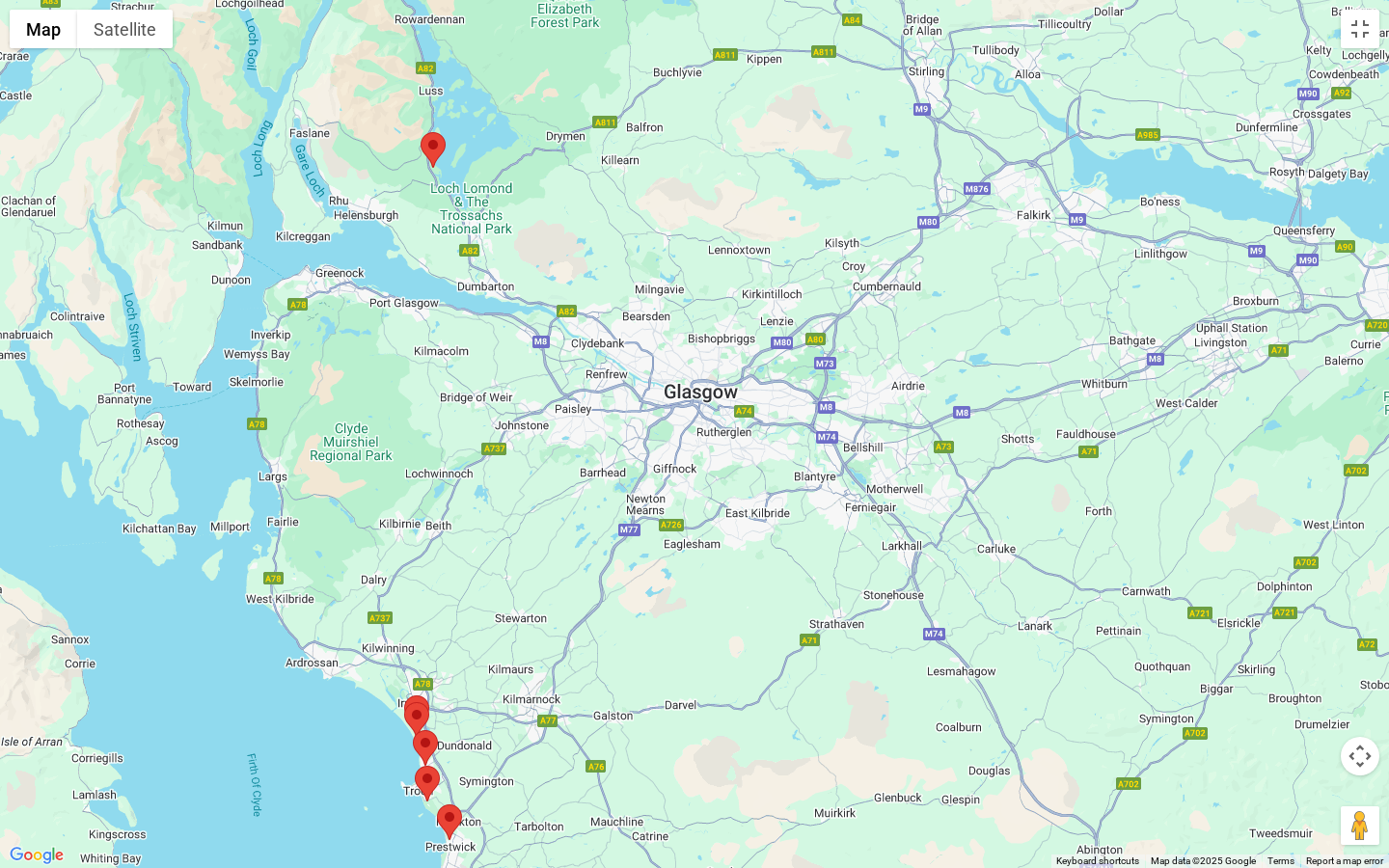 drag, startPoint x: 612, startPoint y: 547, endPoint x: 630, endPoint y: 331, distance: 216.7487 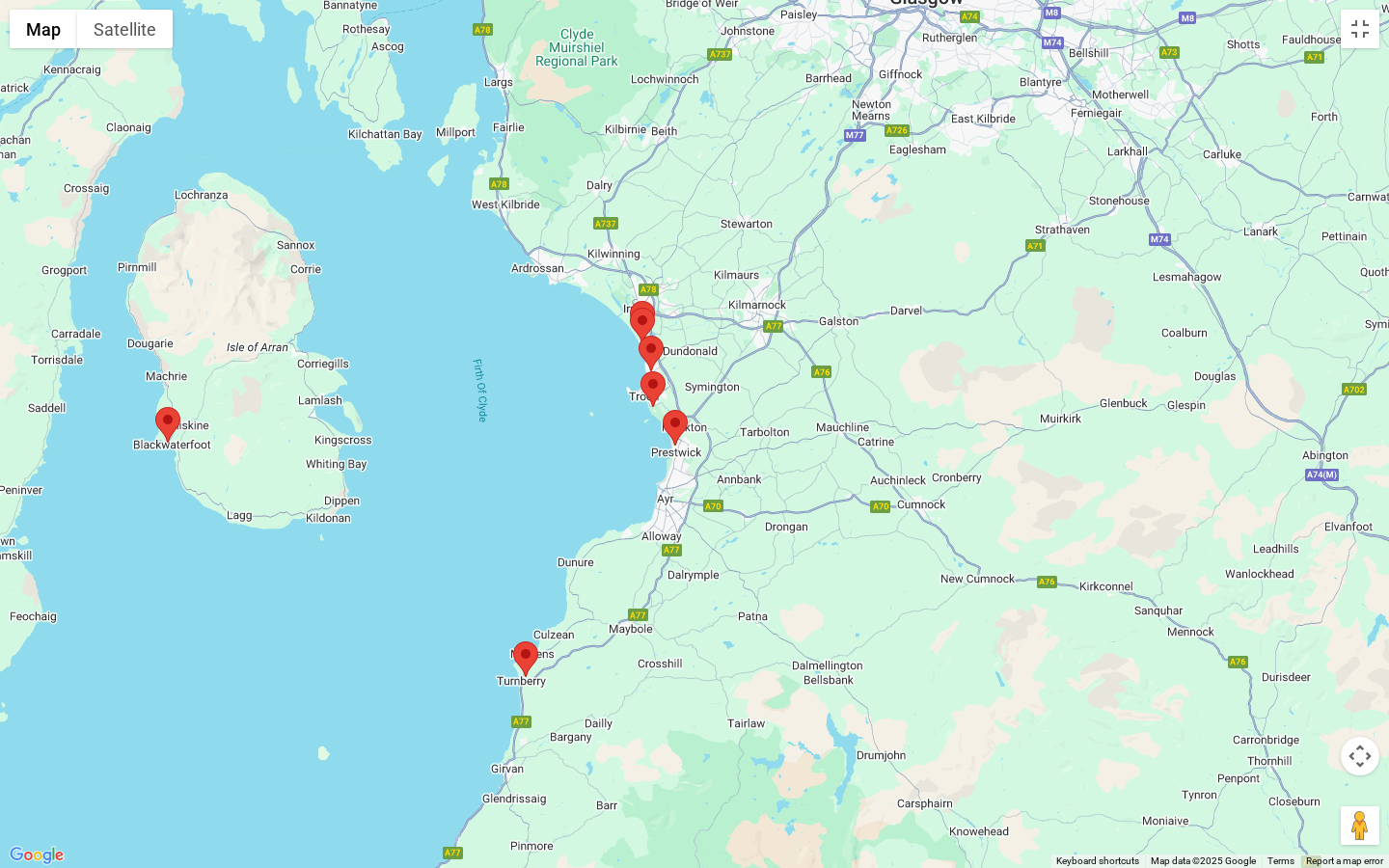 drag, startPoint x: 744, startPoint y: 449, endPoint x: 761, endPoint y: 433, distance: 23.345235 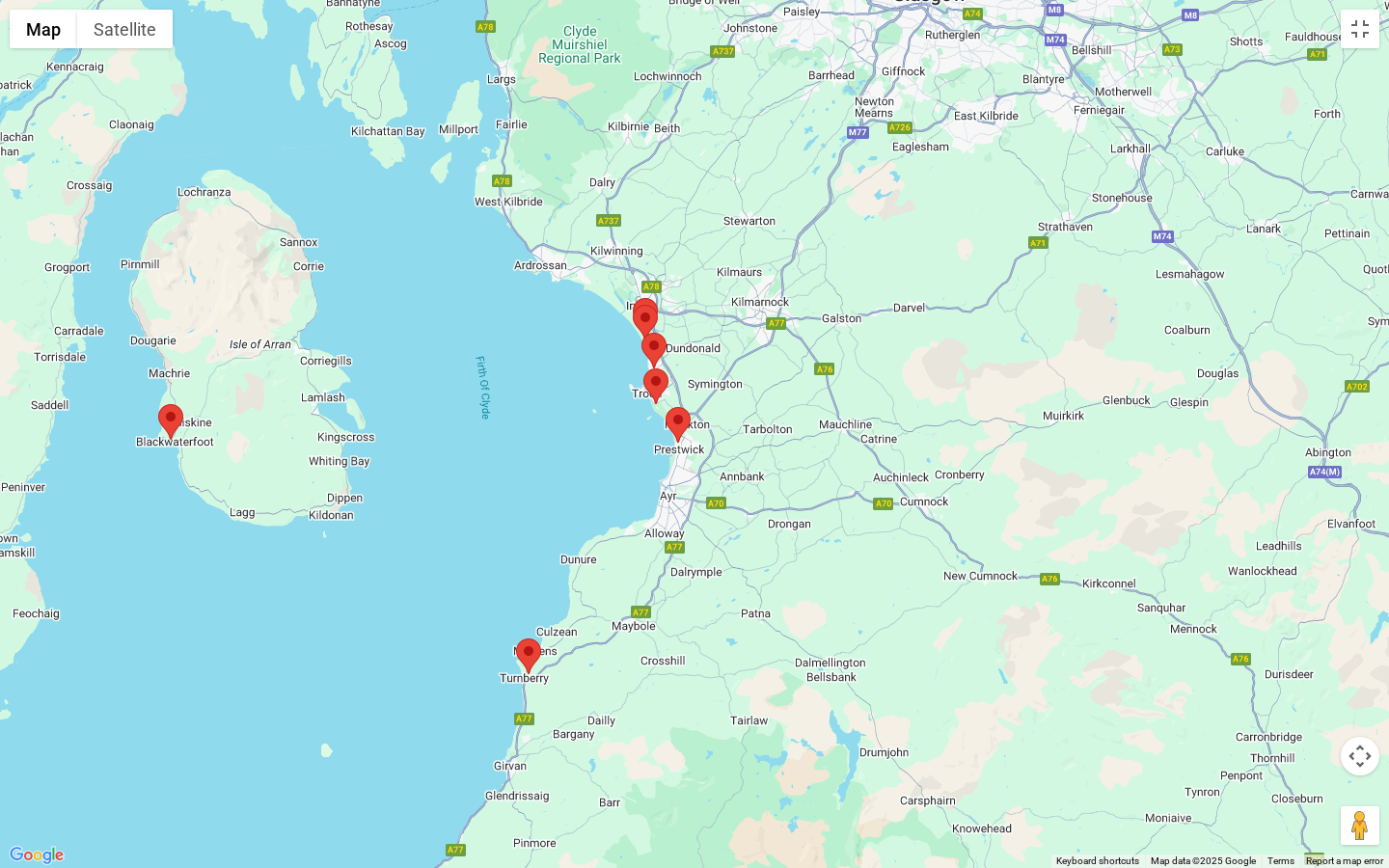 click at bounding box center (516, 638) 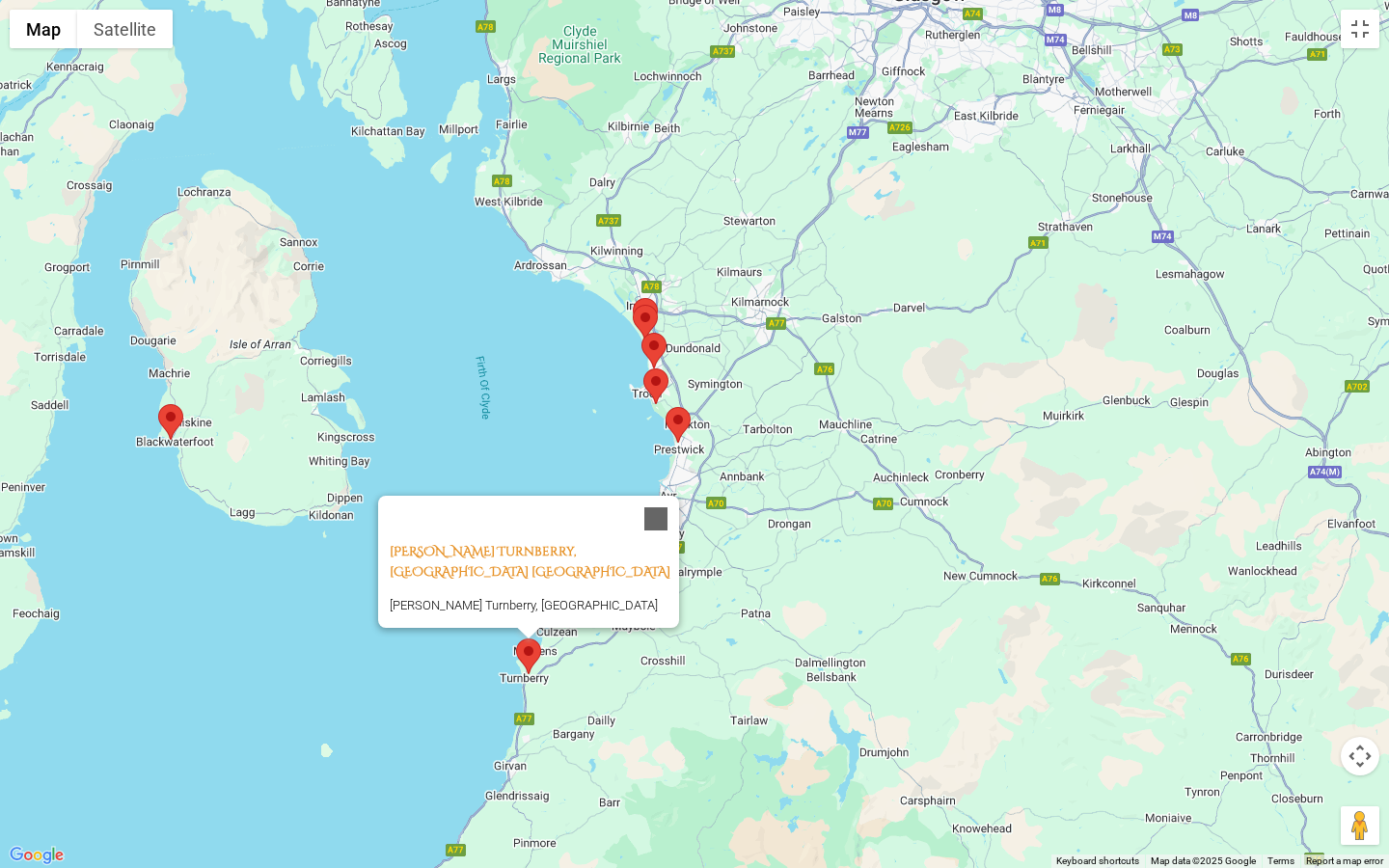 click at bounding box center [158, 404] 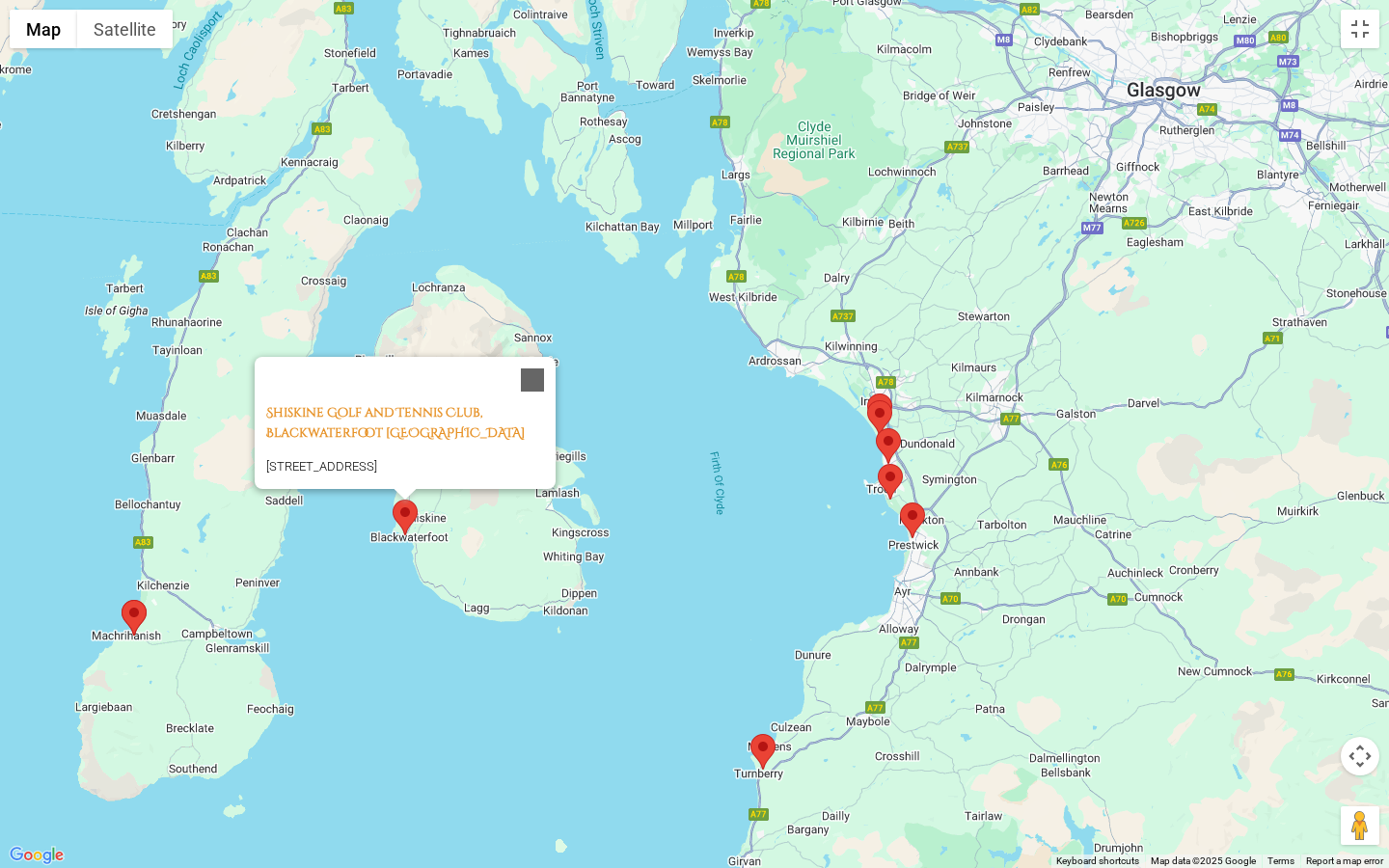 drag, startPoint x: 491, startPoint y: 383, endPoint x: 703, endPoint y: 501, distance: 242.62729 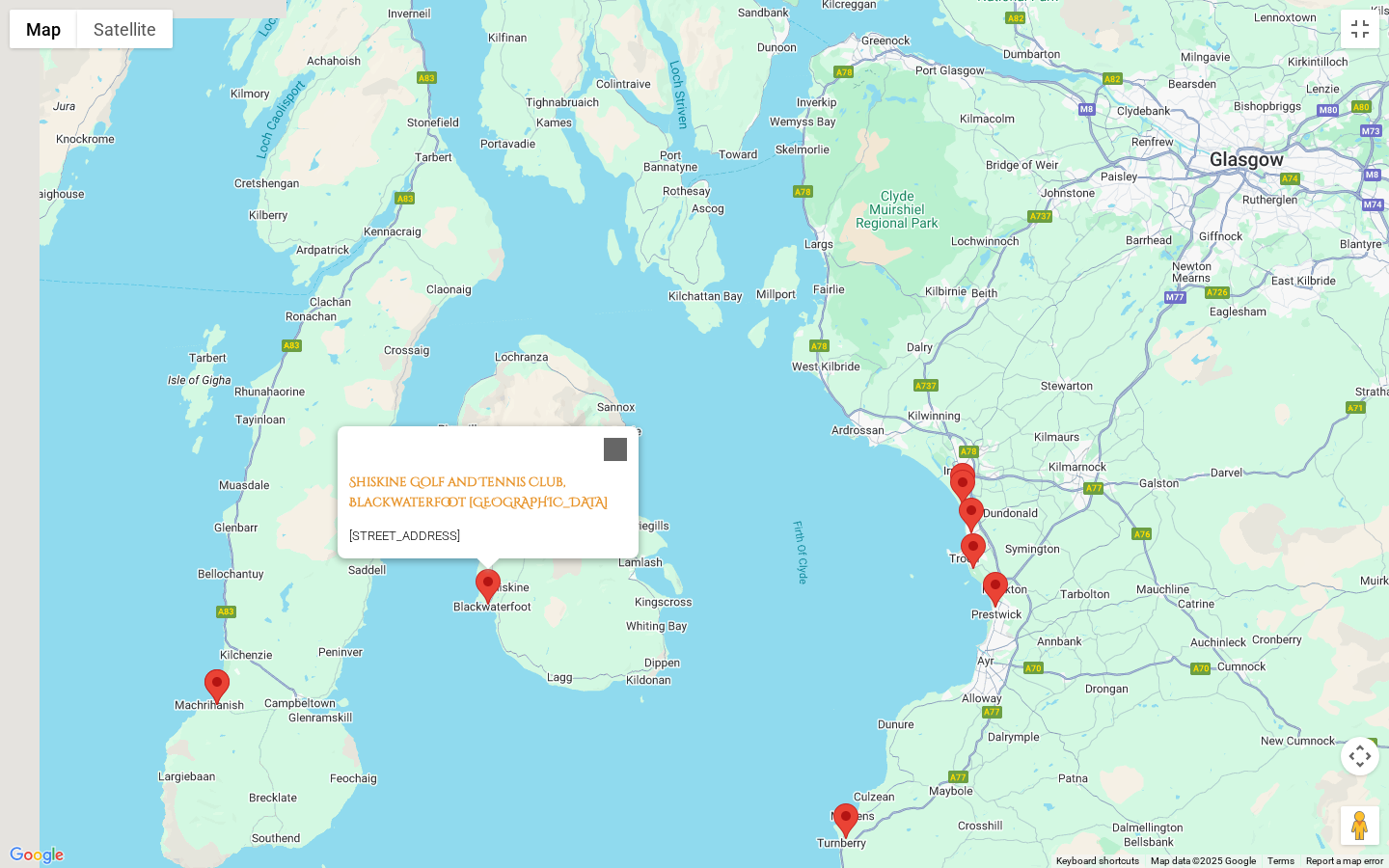 drag, startPoint x: 515, startPoint y: 560, endPoint x: 575, endPoint y: 609, distance: 77.46612 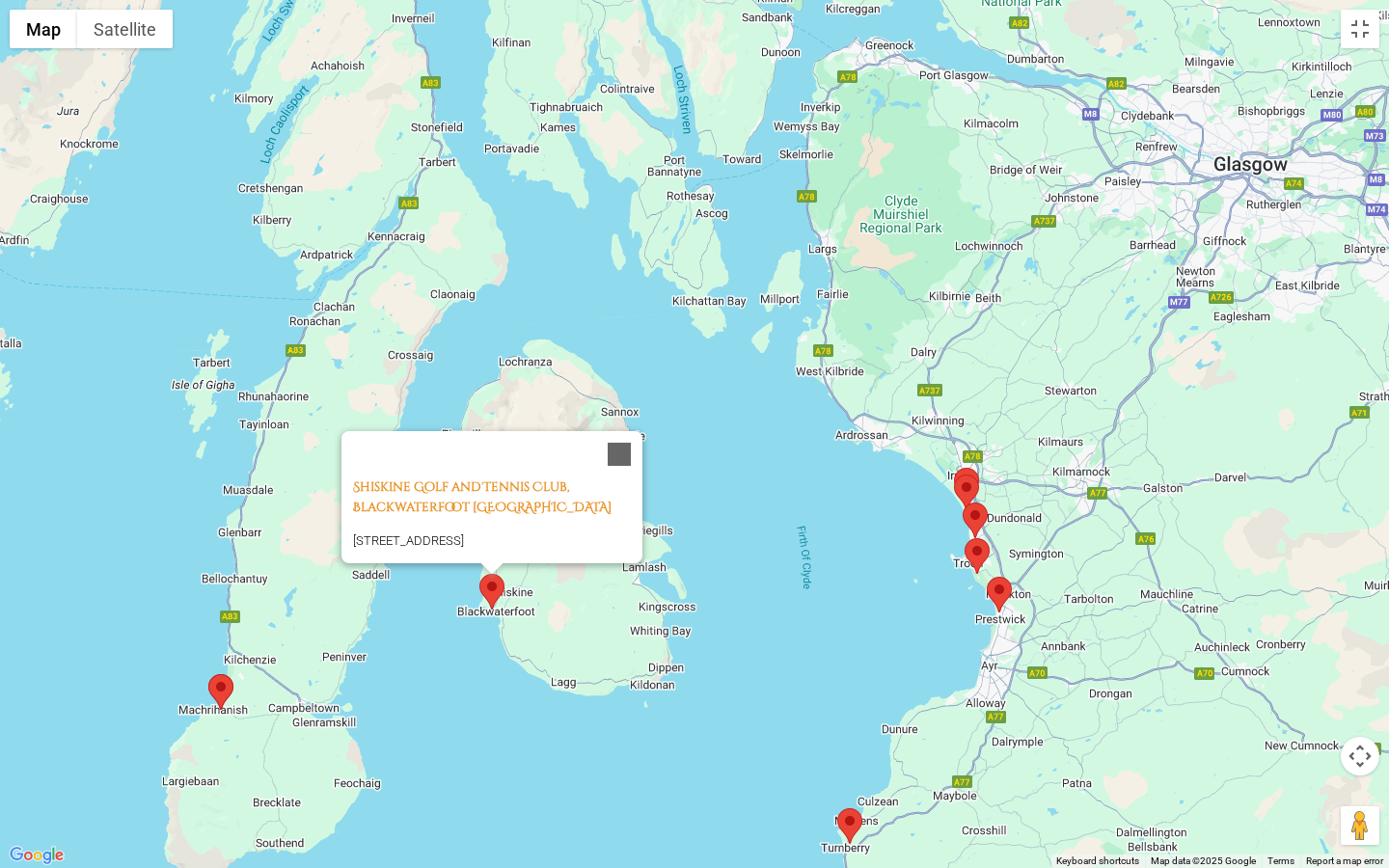 click on "To navigate, press the arrow keys.
[GEOGRAPHIC_DATA], [STREET_ADDRESS]" at bounding box center [694, 434] 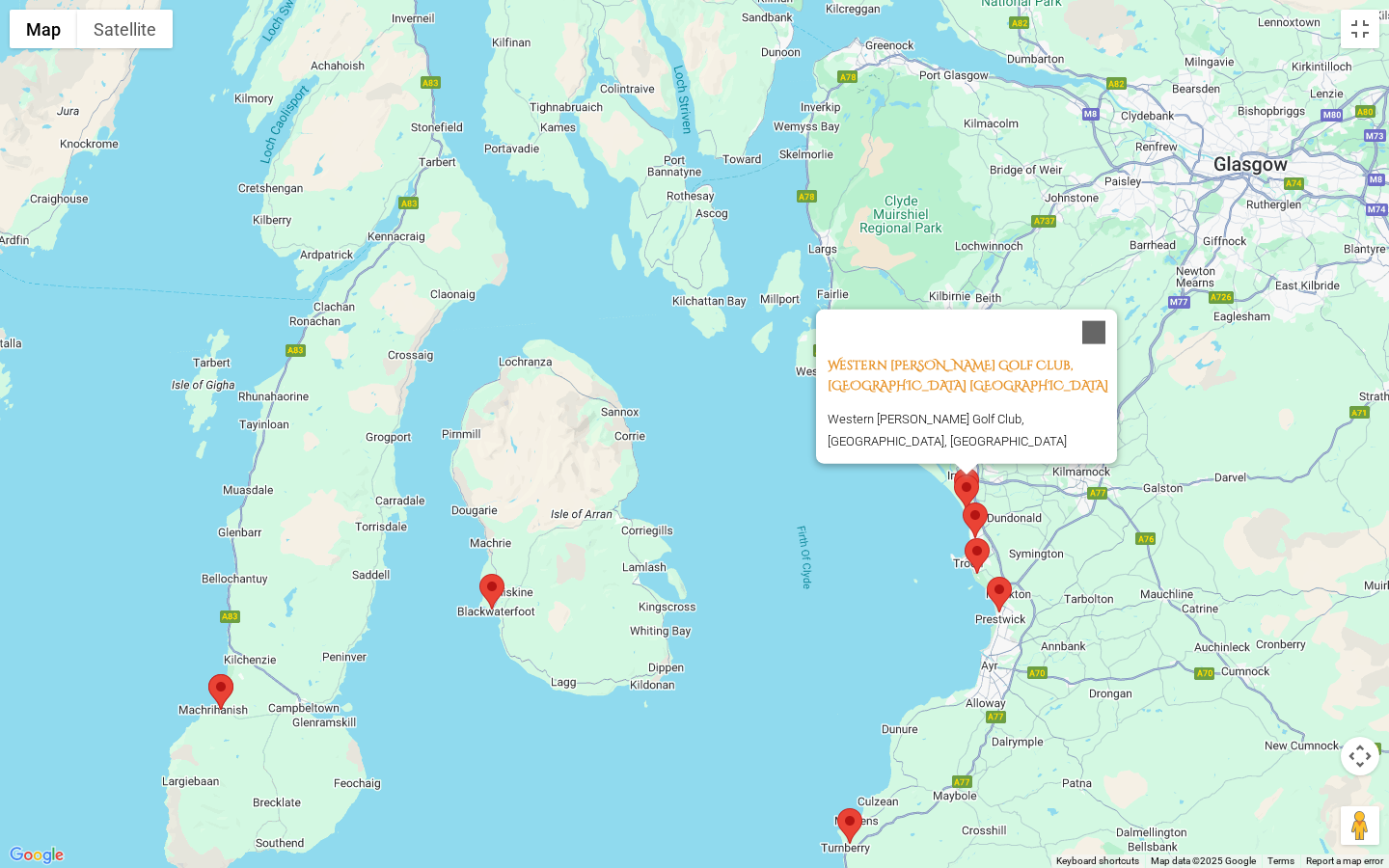 drag, startPoint x: 773, startPoint y: 572, endPoint x: 675, endPoint y: 503, distance: 119.854078 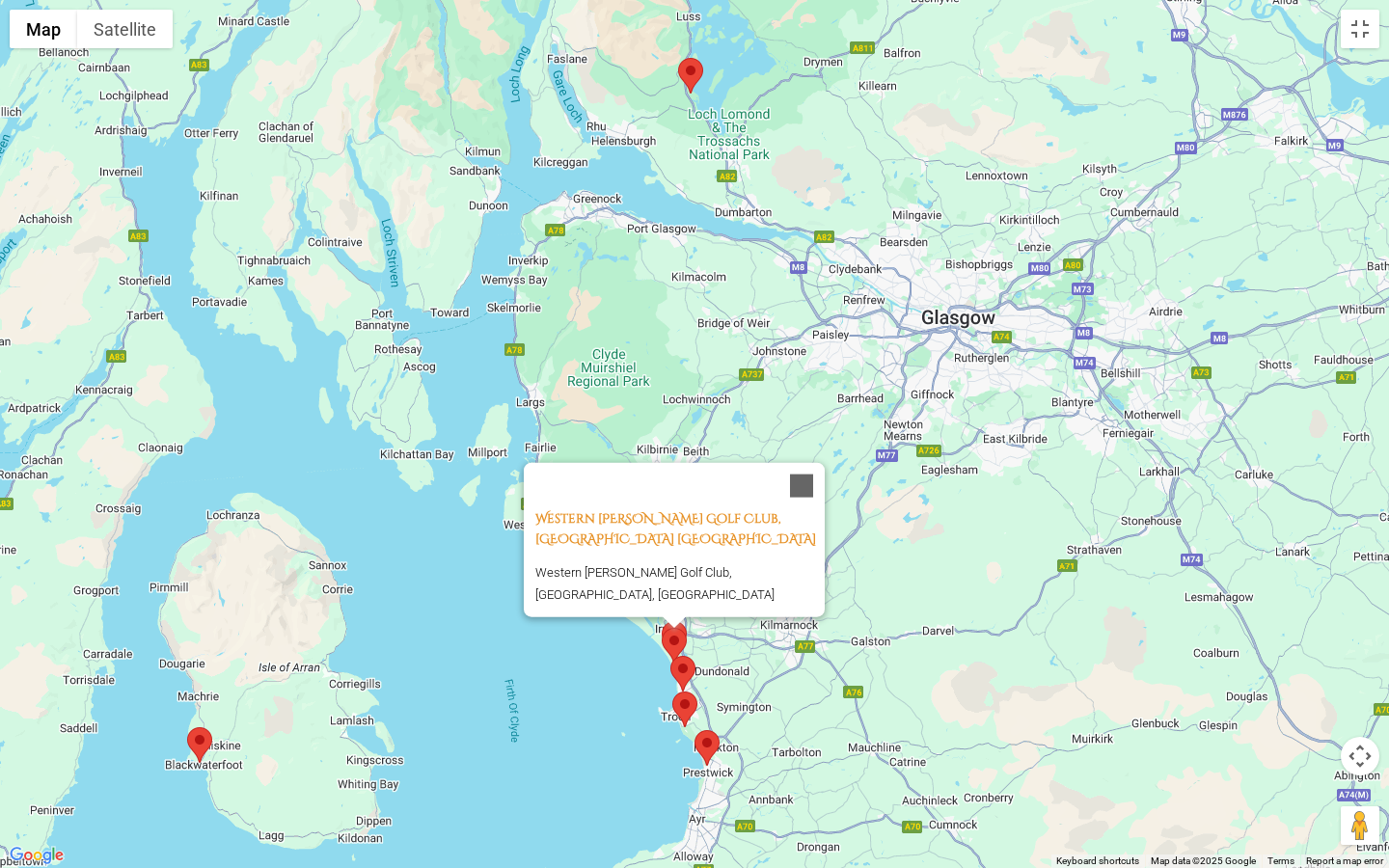 drag, startPoint x: 782, startPoint y: 563, endPoint x: 491, endPoint y: 758, distance: 350.29416 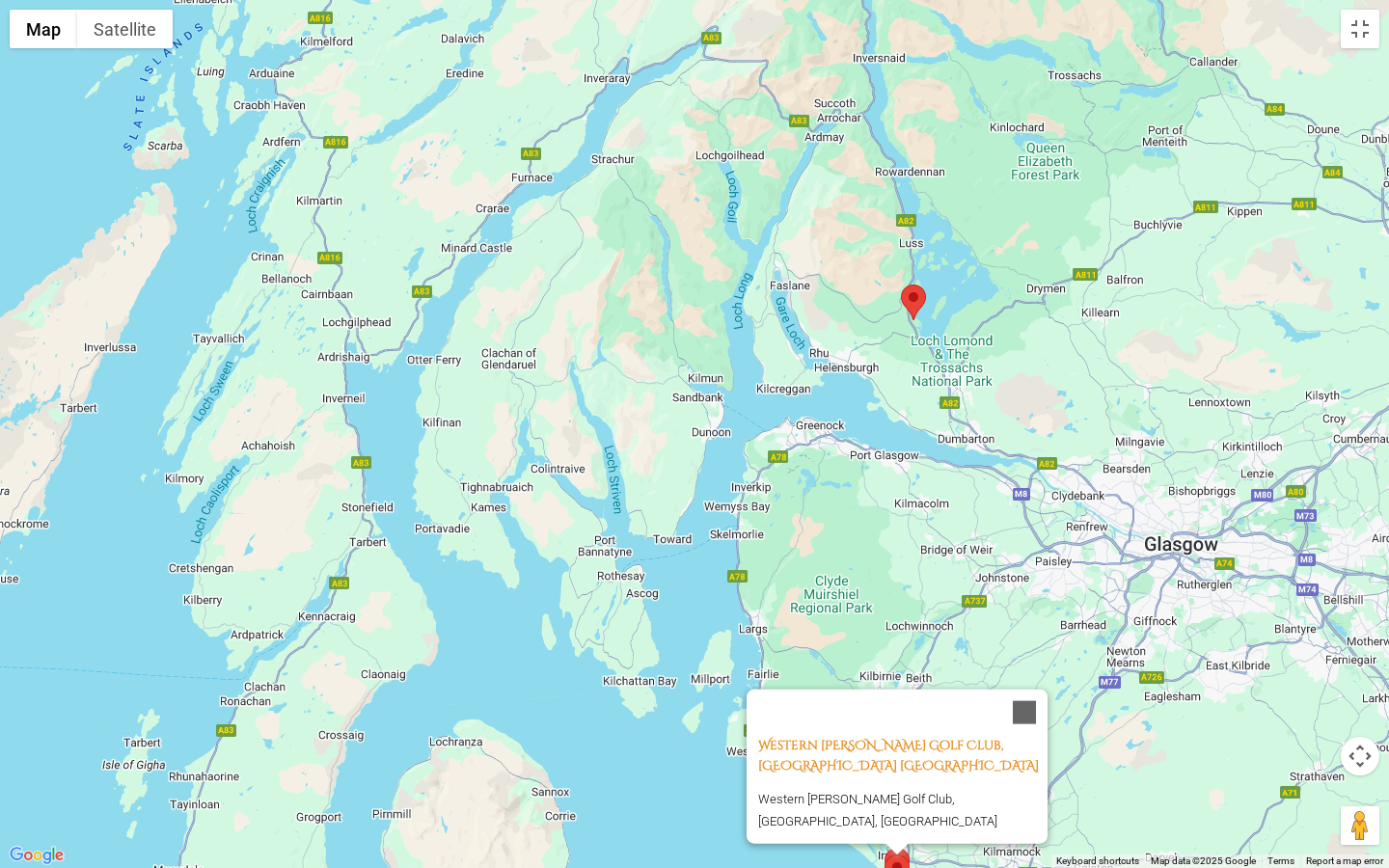 drag, startPoint x: 600, startPoint y: 360, endPoint x: 823, endPoint y: 543, distance: 288.4753 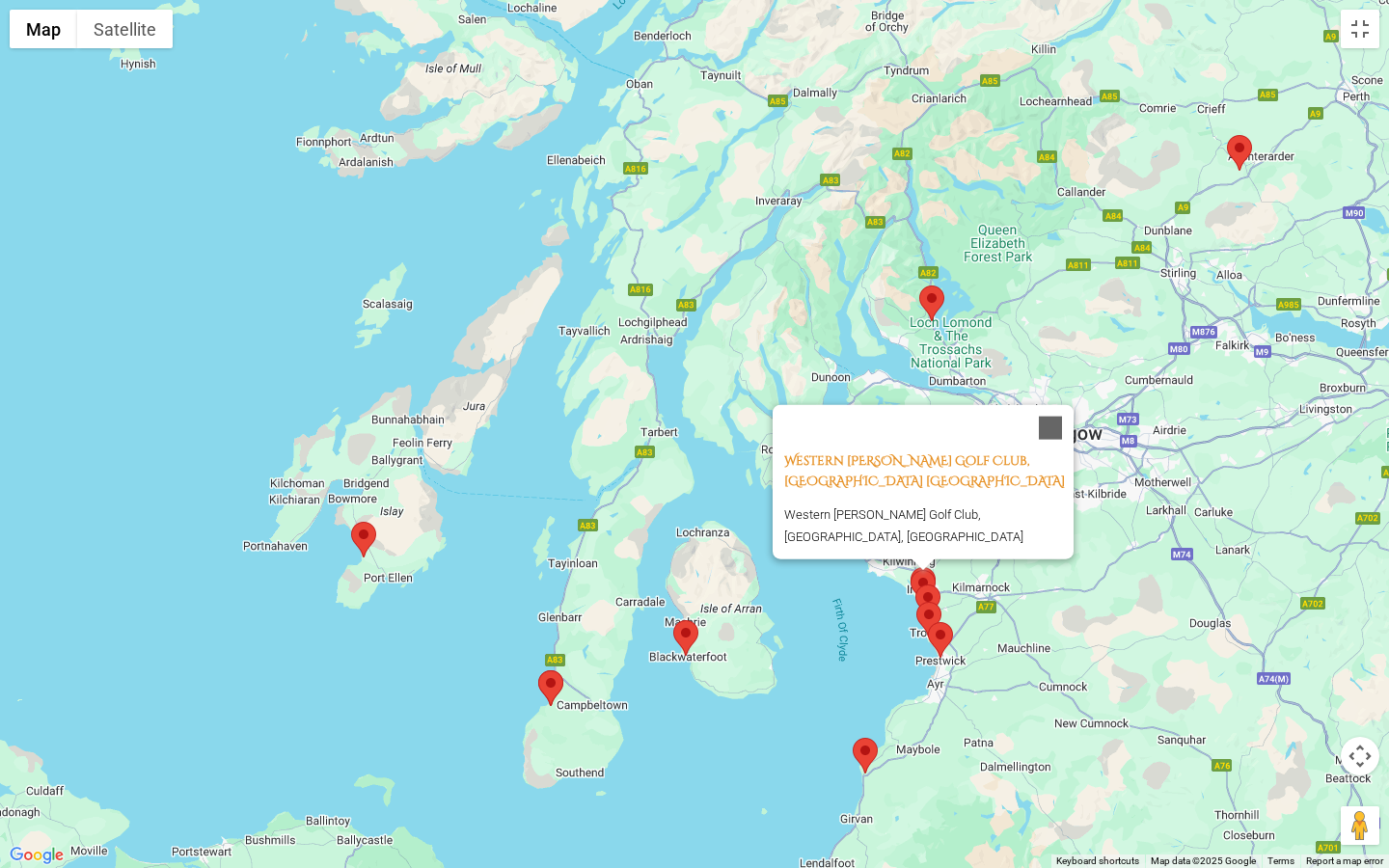 drag, startPoint x: 326, startPoint y: 634, endPoint x: 516, endPoint y: 544, distance: 210.23796 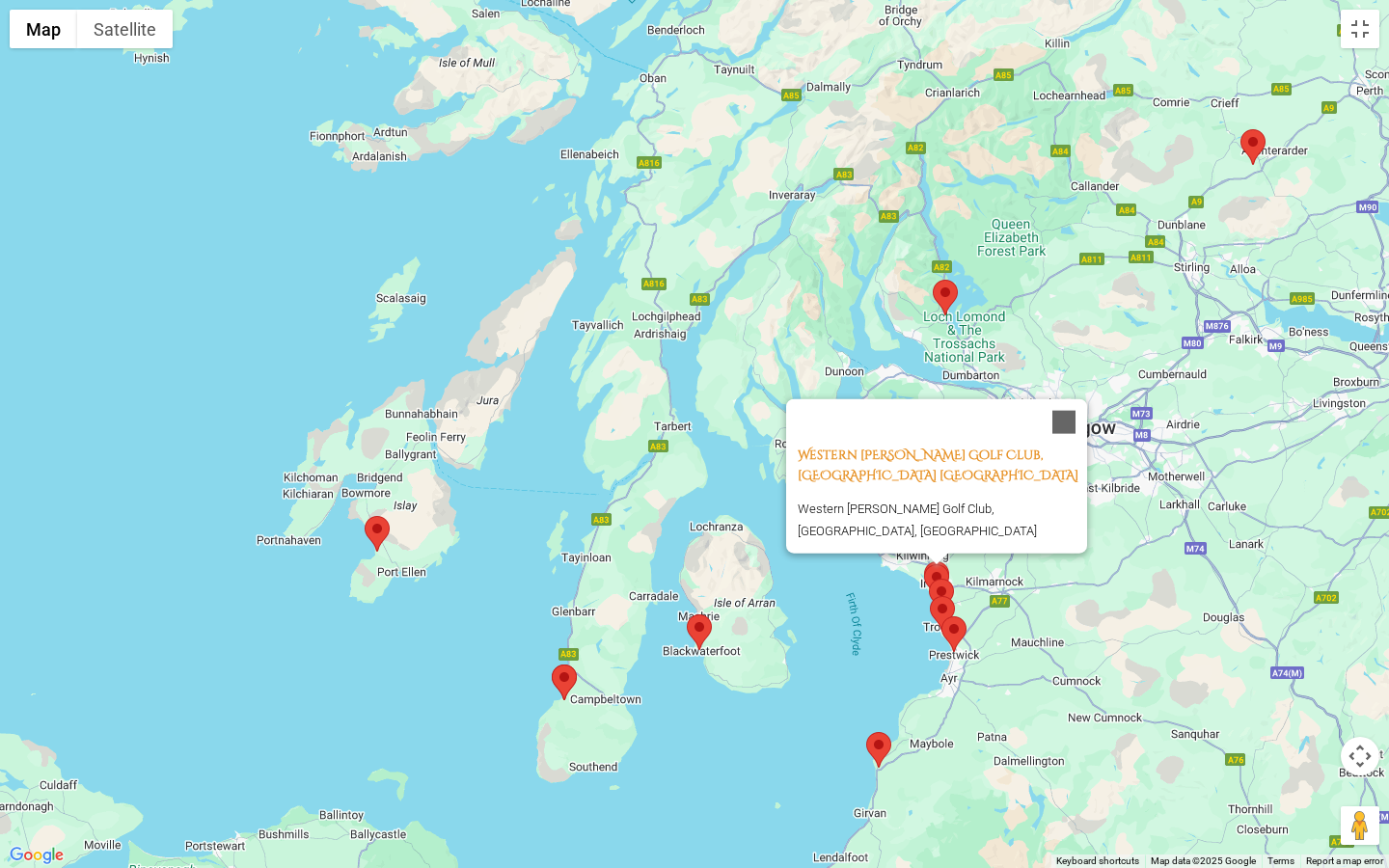 click at bounding box center [365, 516] 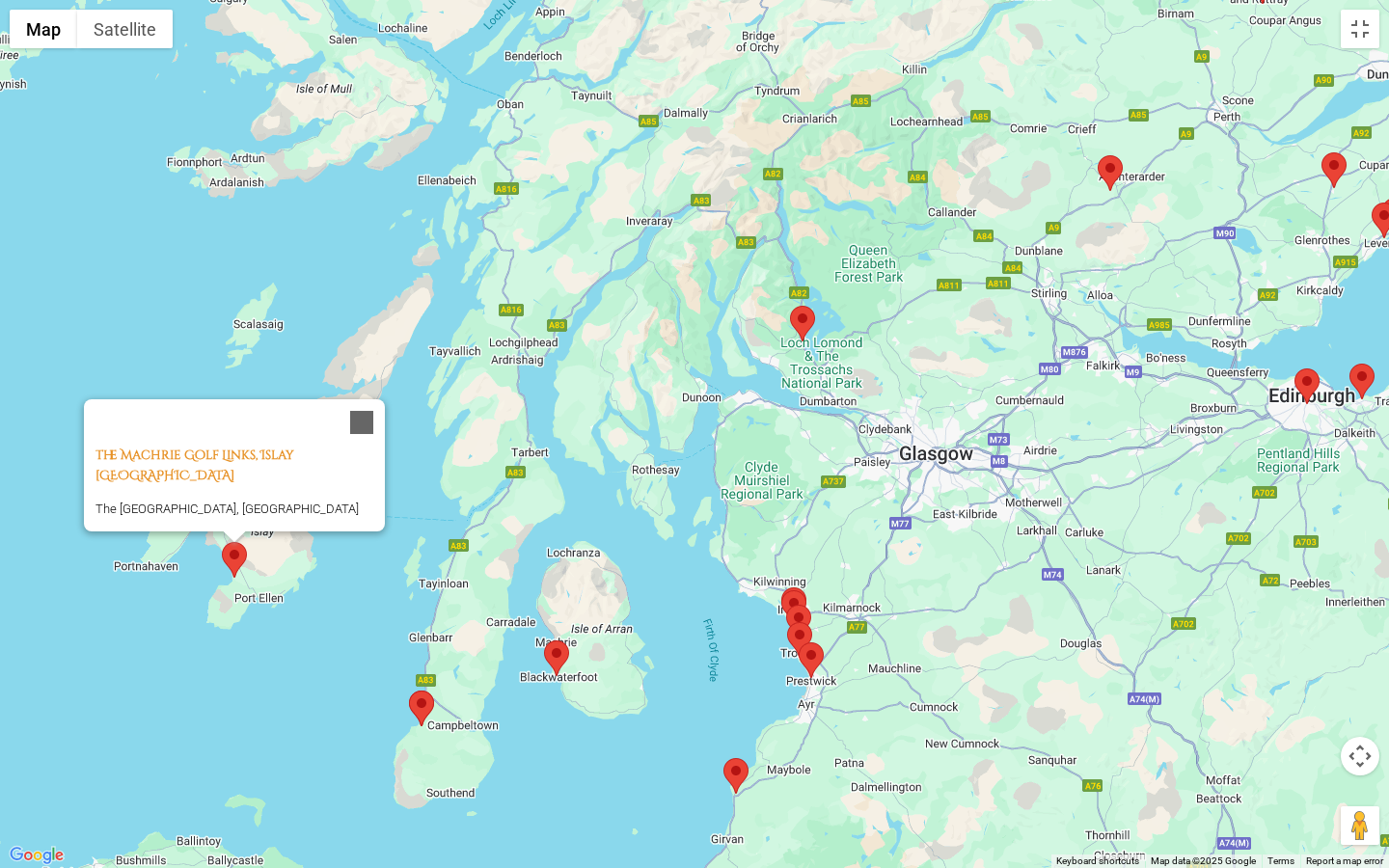drag, startPoint x: 505, startPoint y: 556, endPoint x: 369, endPoint y: 588, distance: 139.71399 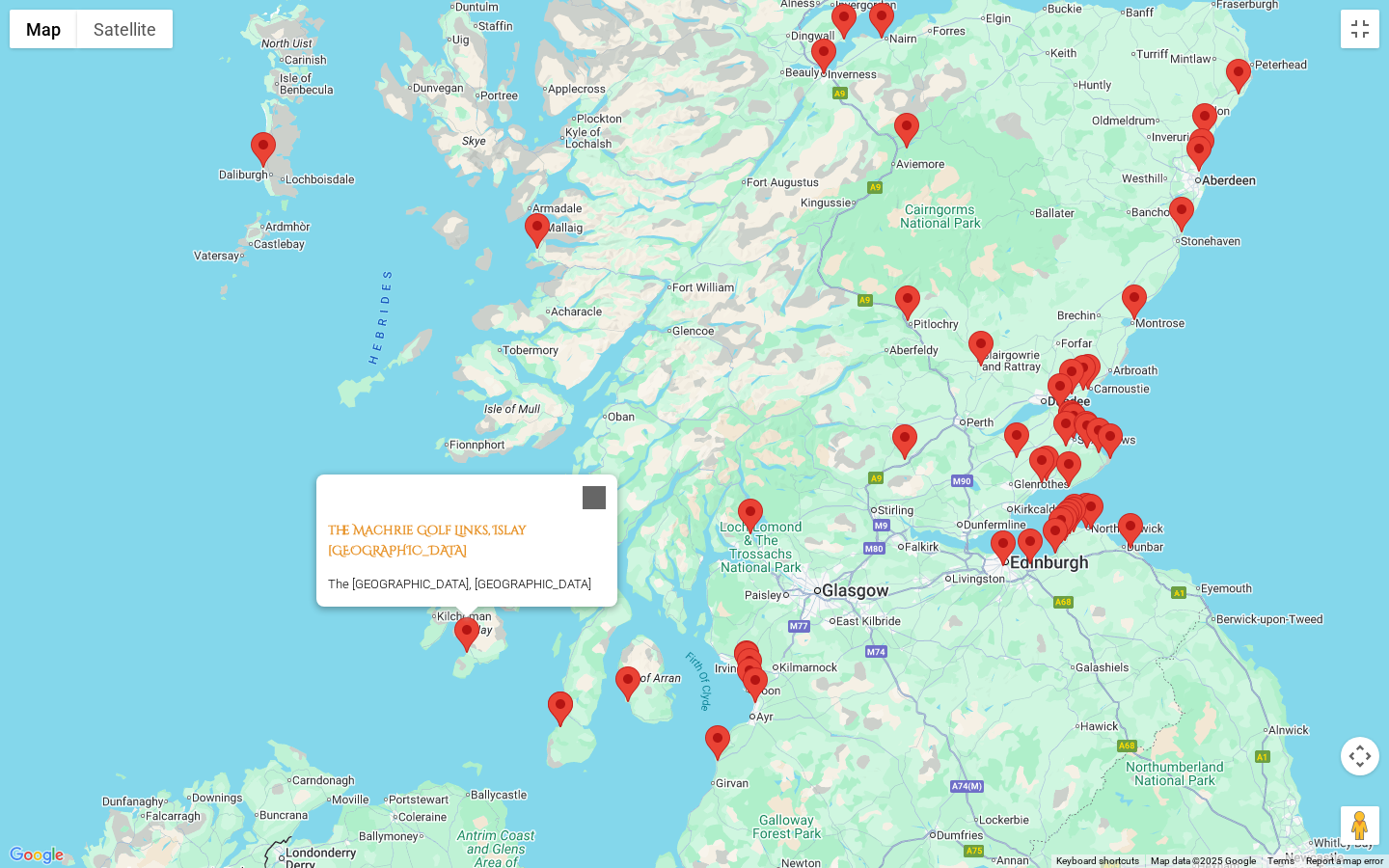 drag, startPoint x: 354, startPoint y: 183, endPoint x: 385, endPoint y: 310, distance: 130.72873 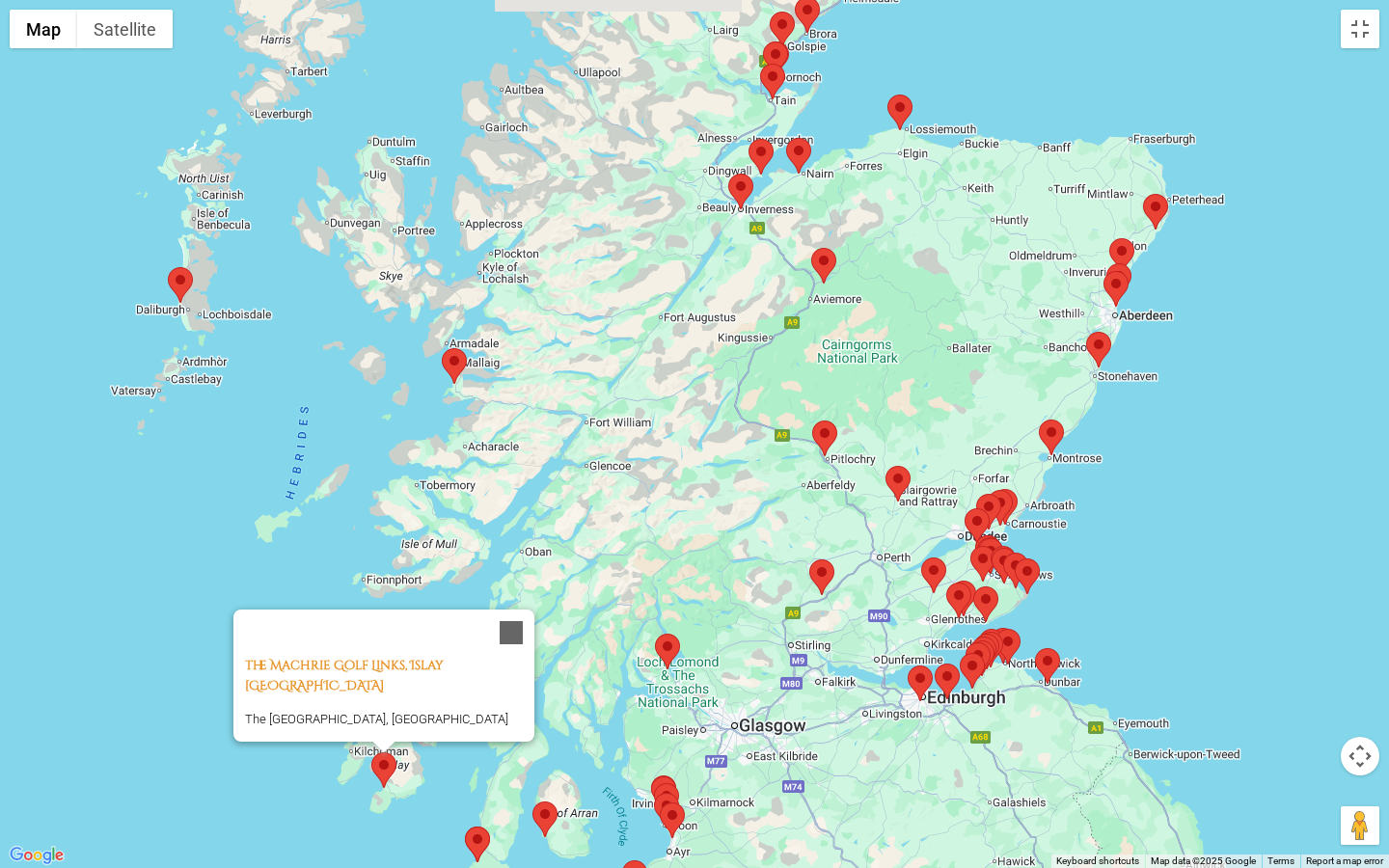 drag, startPoint x: 438, startPoint y: 320, endPoint x: 364, endPoint y: 443, distance: 143.54442 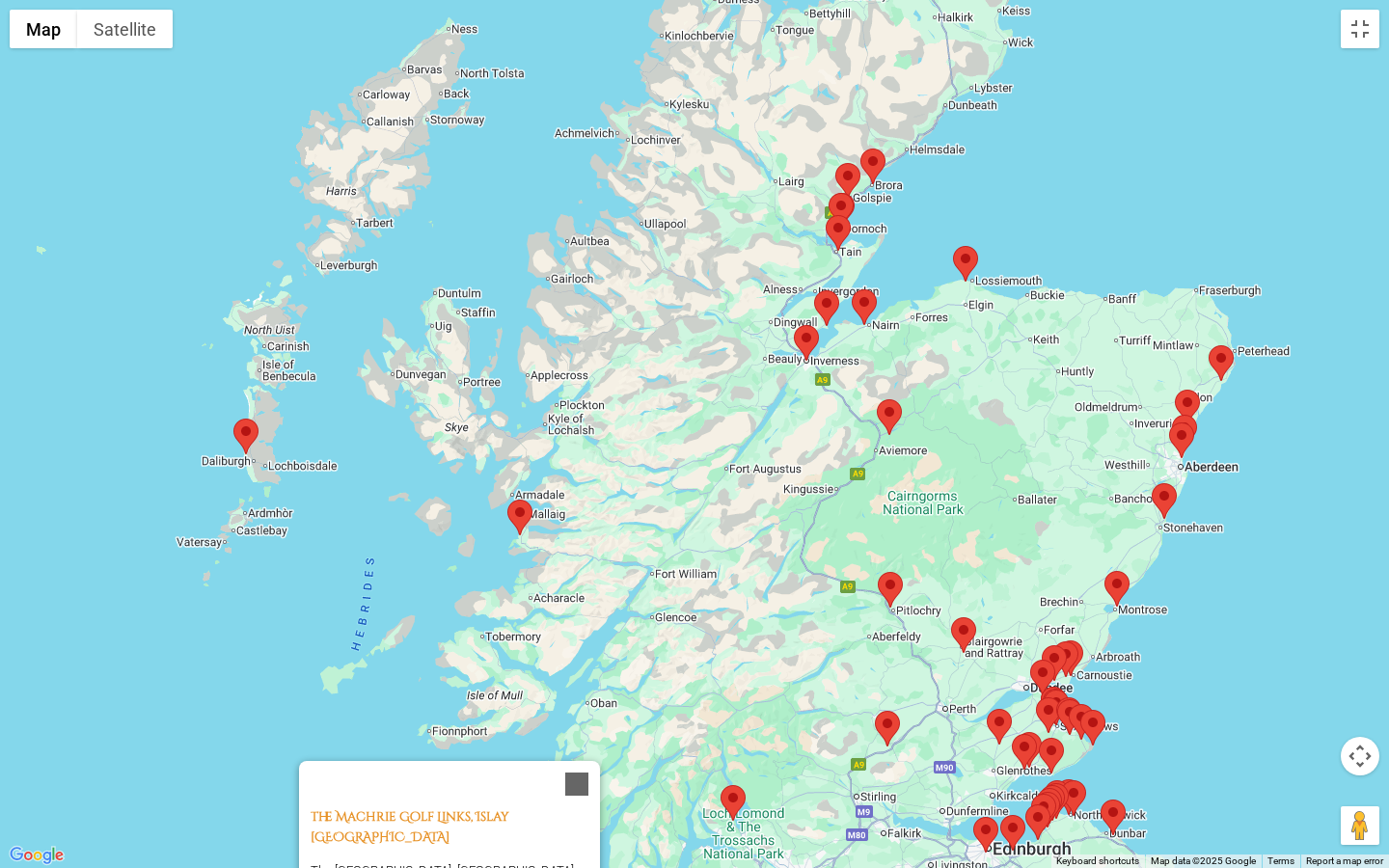 click on "To navigate, press the arrow keys.
The [GEOGRAPHIC_DATA], [GEOGRAPHIC_DATA] [GEOGRAPHIC_DATA]
[GEOGRAPHIC_DATA] and [GEOGRAPHIC_DATA], [GEOGRAPHIC_DATA]" at bounding box center (694, 434) 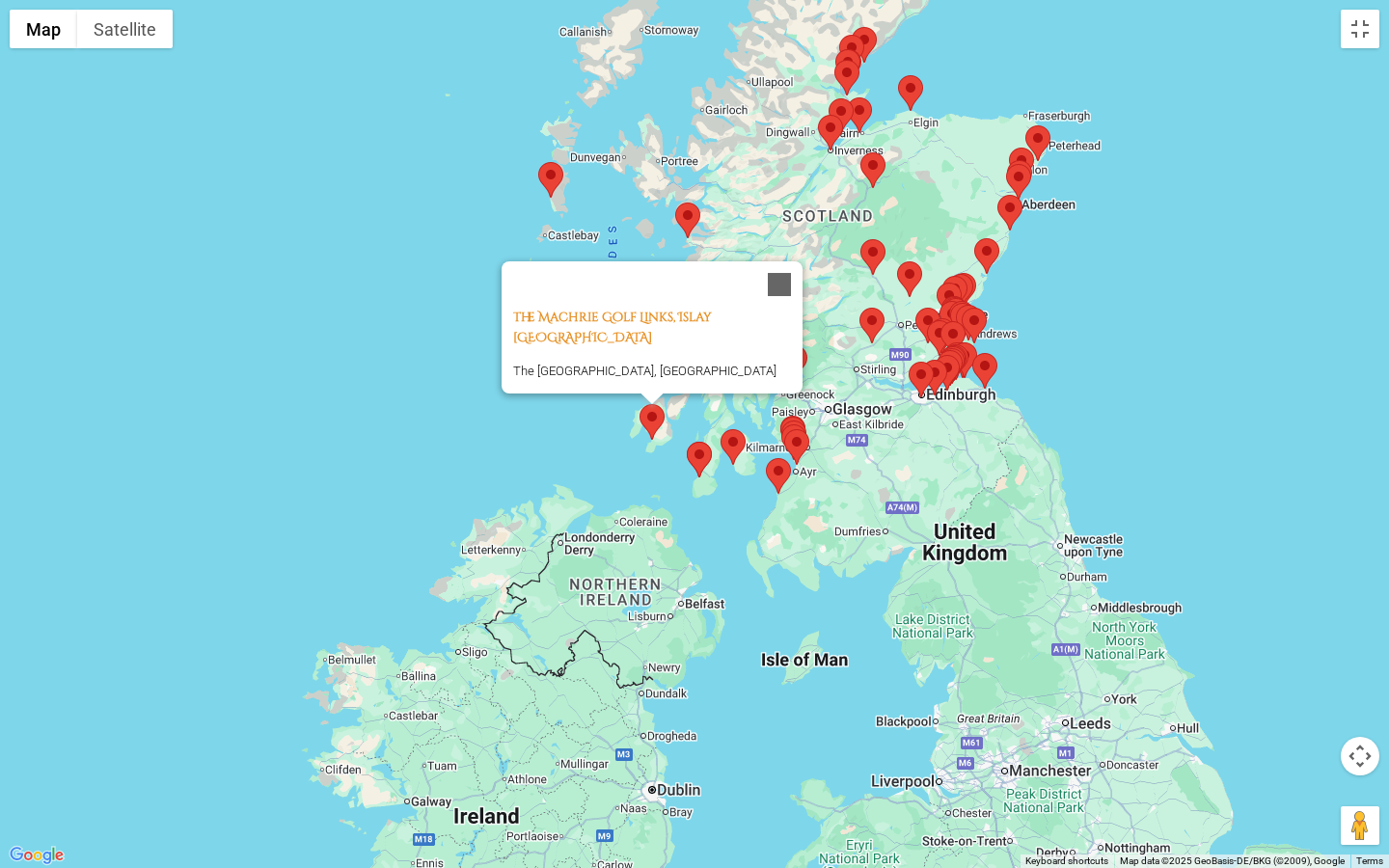 drag, startPoint x: 571, startPoint y: 730, endPoint x: 596, endPoint y: 451, distance: 280.1178 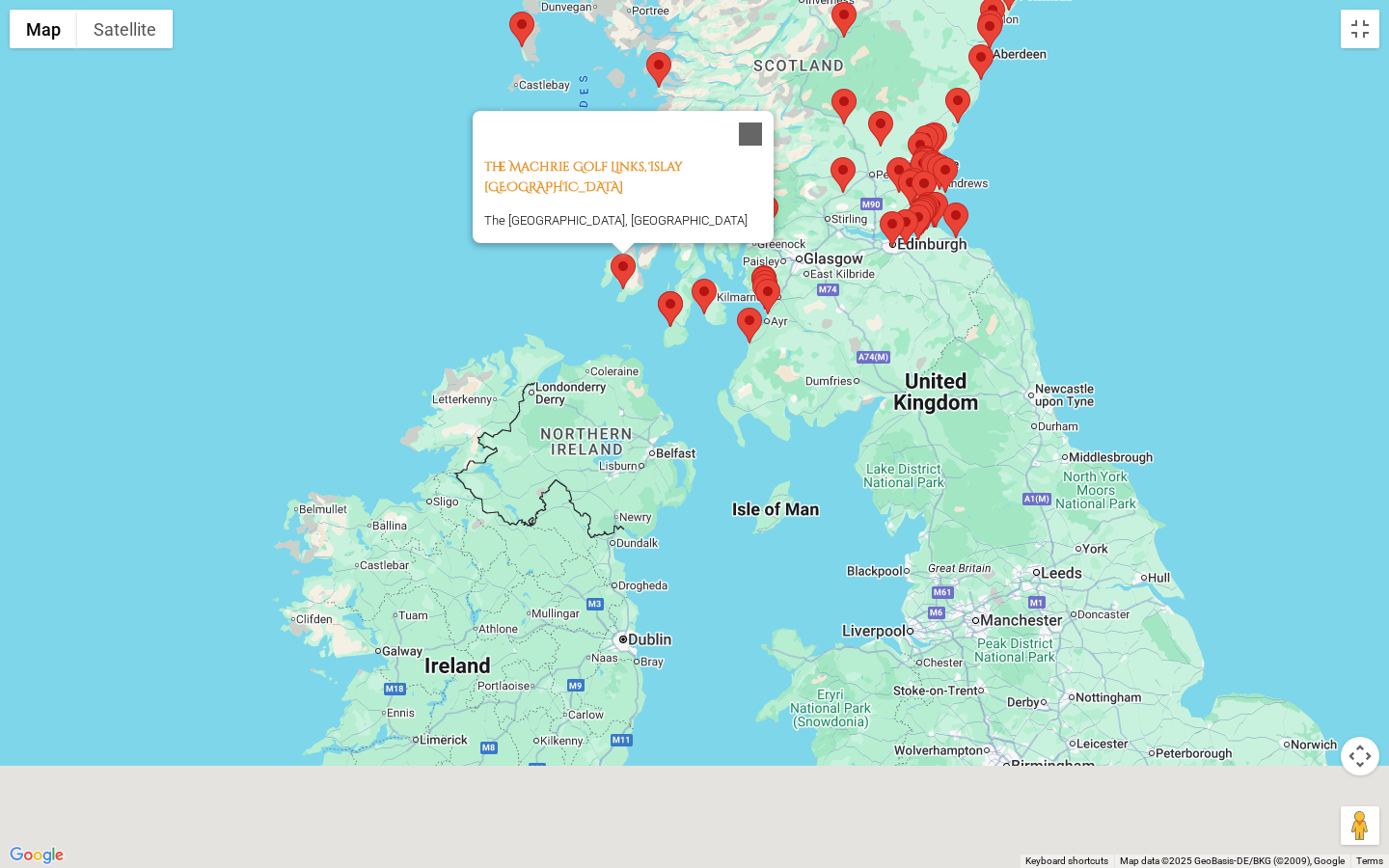 drag, startPoint x: 682, startPoint y: 495, endPoint x: 677, endPoint y: 482, distance: 13.928388 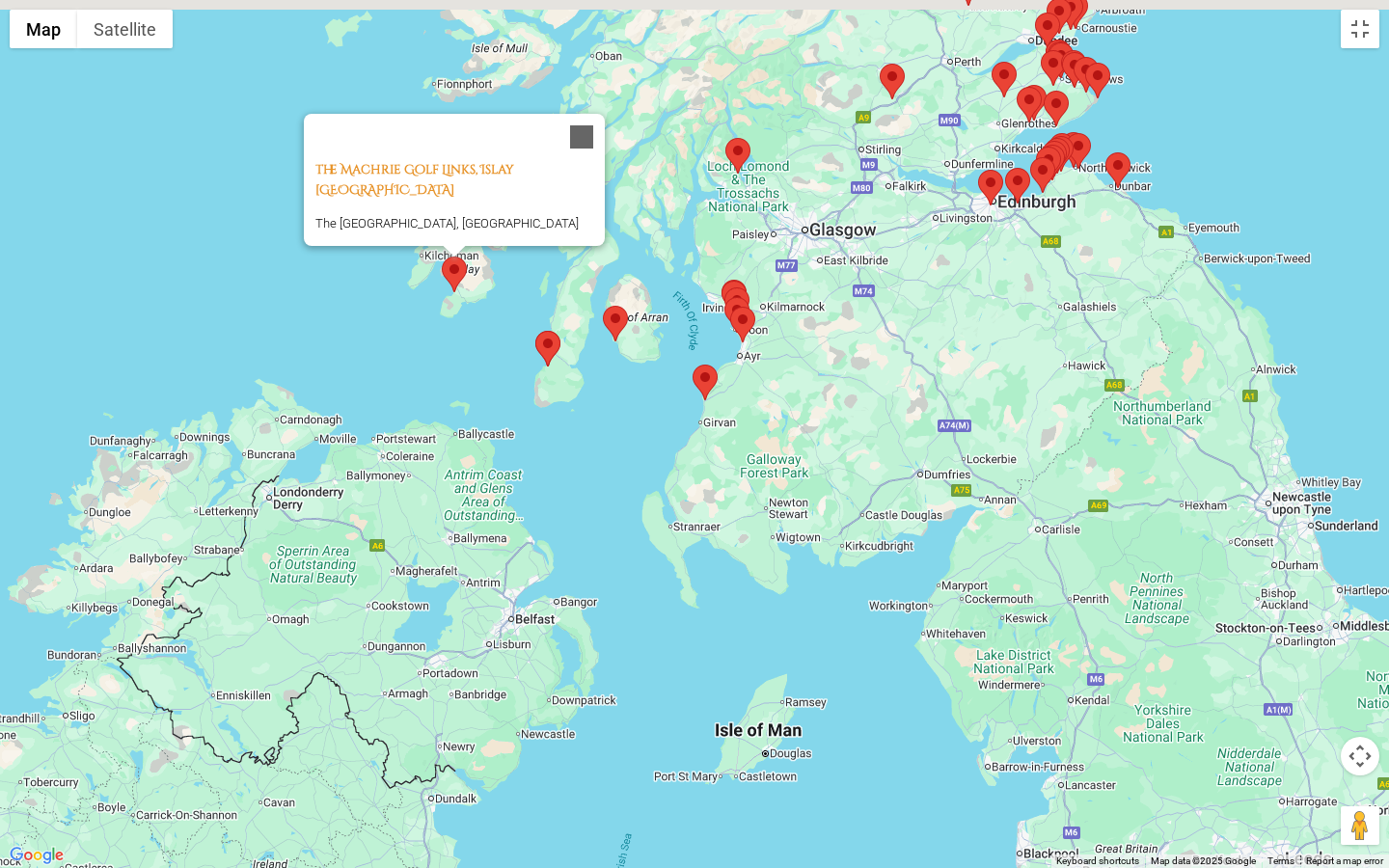 drag, startPoint x: 671, startPoint y: 619, endPoint x: 637, endPoint y: 703, distance: 90.62009 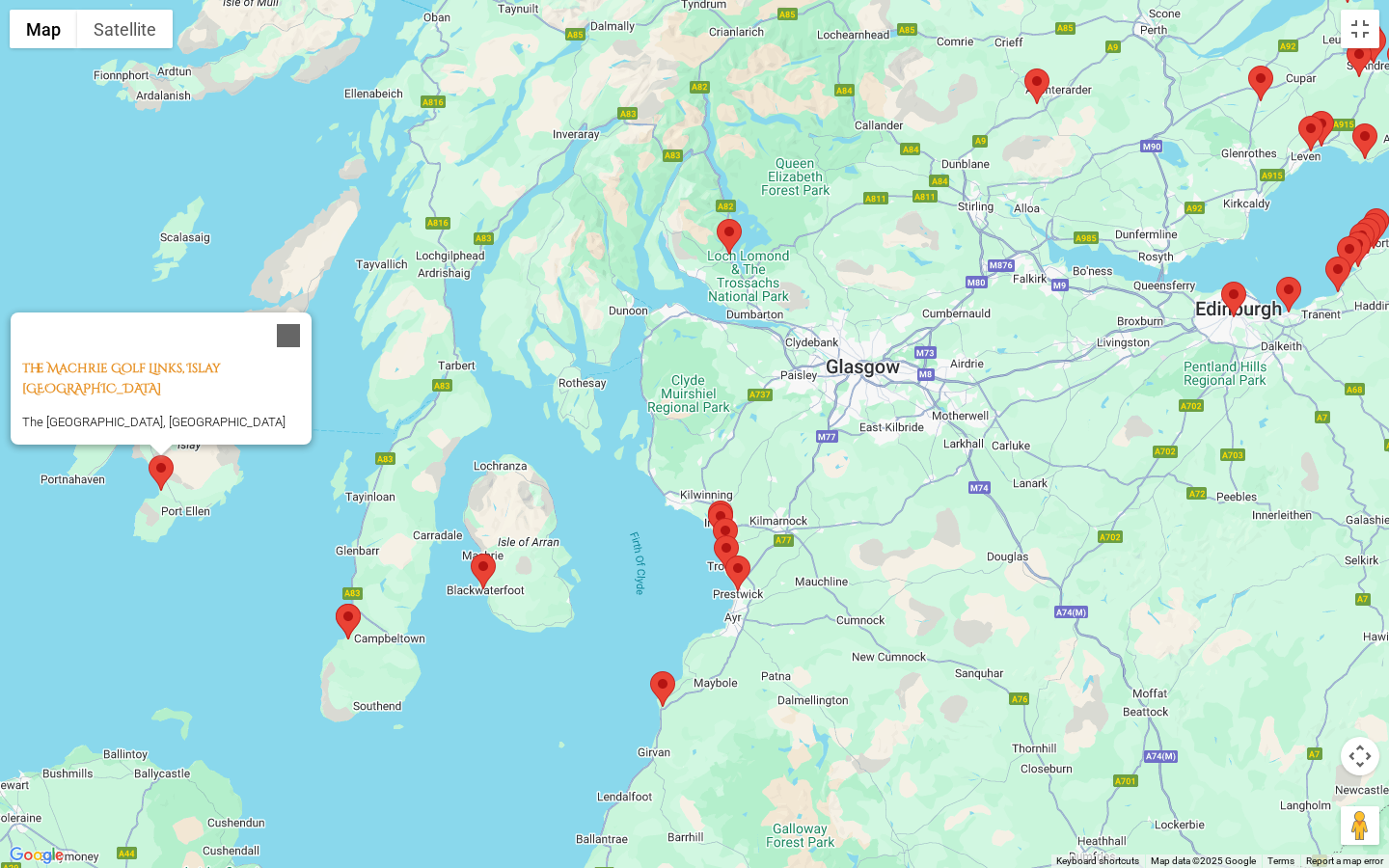 click at bounding box center (725, 556) 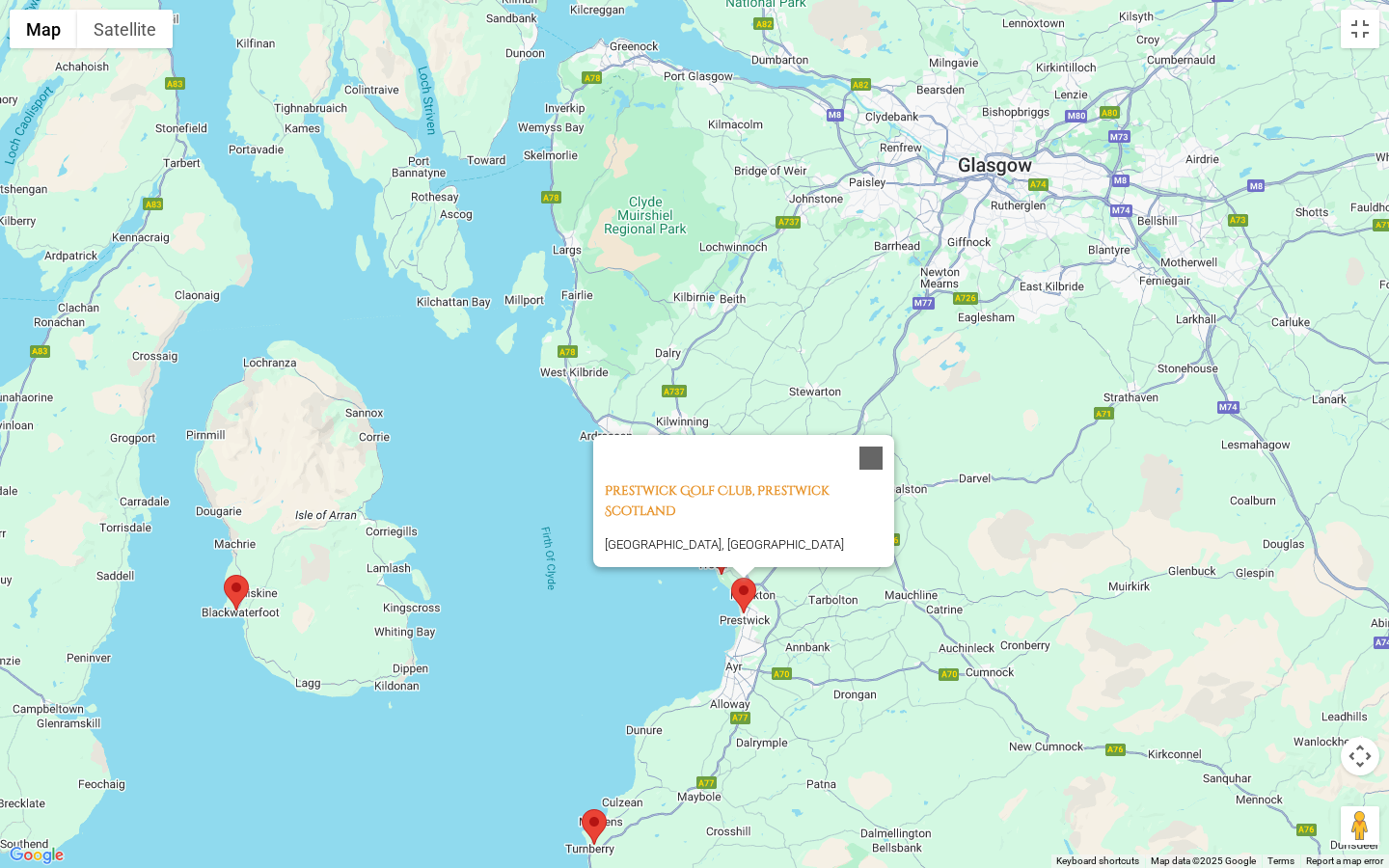 click on "To navigate, press the arrow keys.
[GEOGRAPHIC_DATA], Prestwick Scotland
[GEOGRAPHIC_DATA], [GEOGRAPHIC_DATA]" at bounding box center [694, 434] 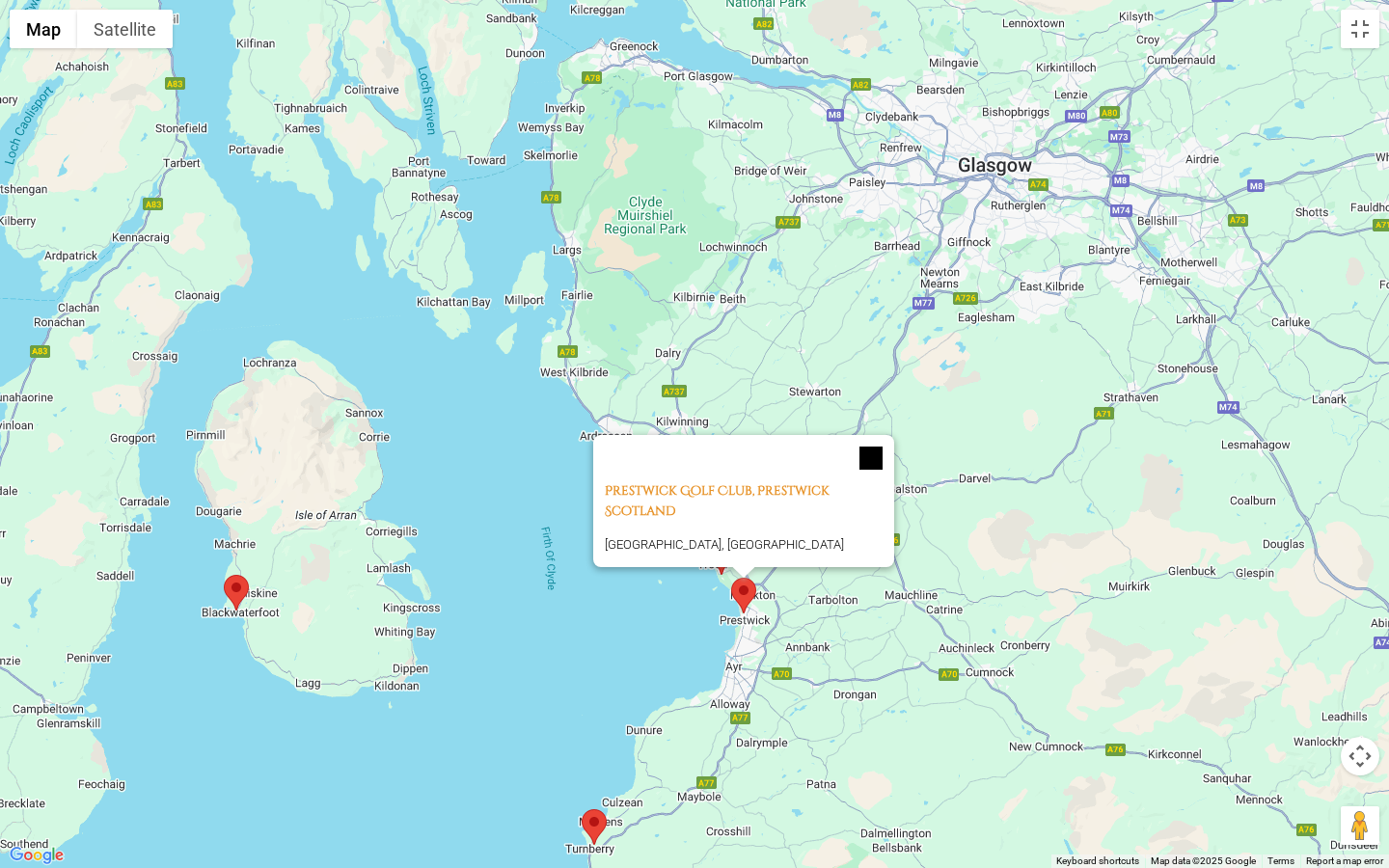 click at bounding box center (871, 458) 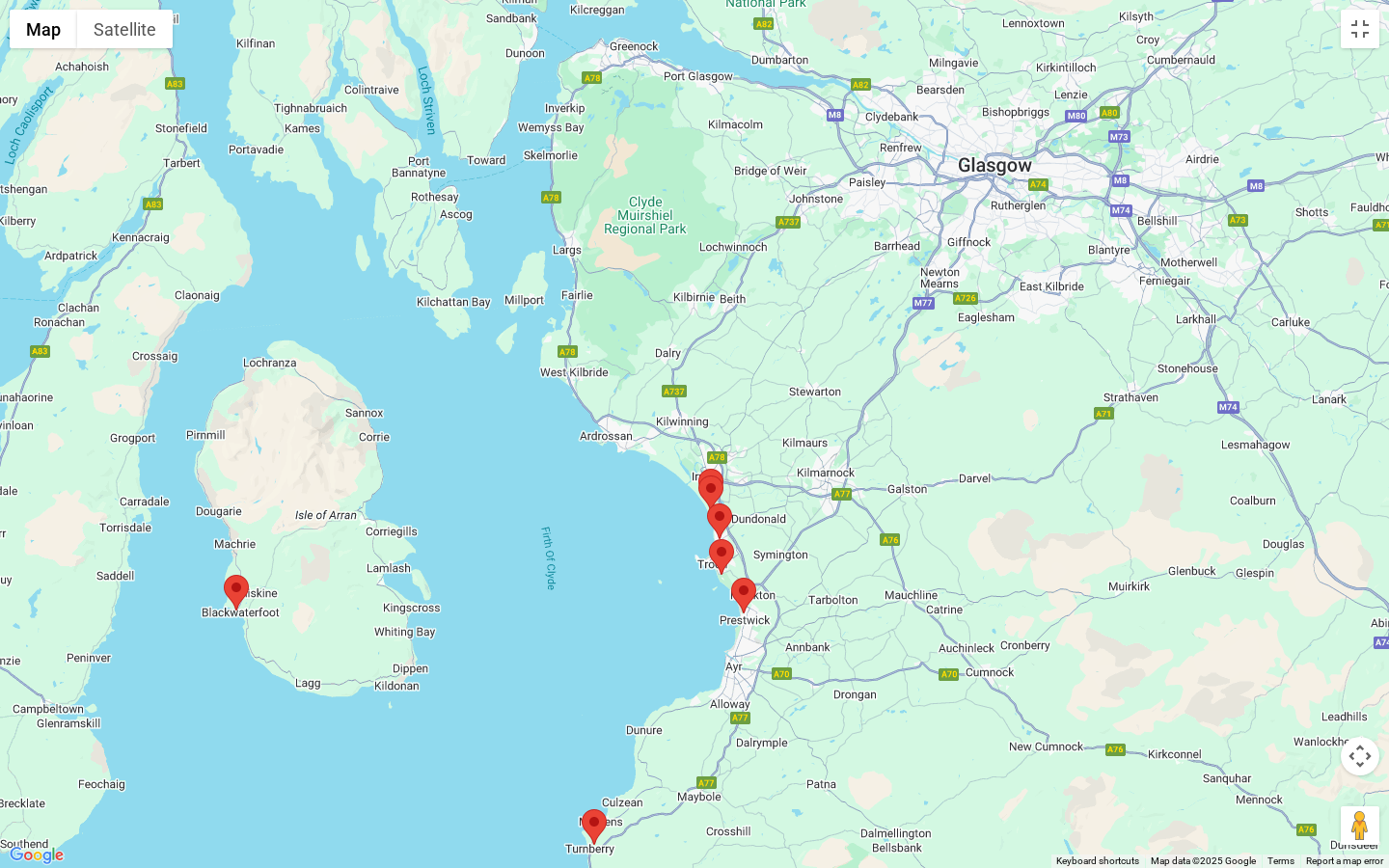 click at bounding box center (709, 539) 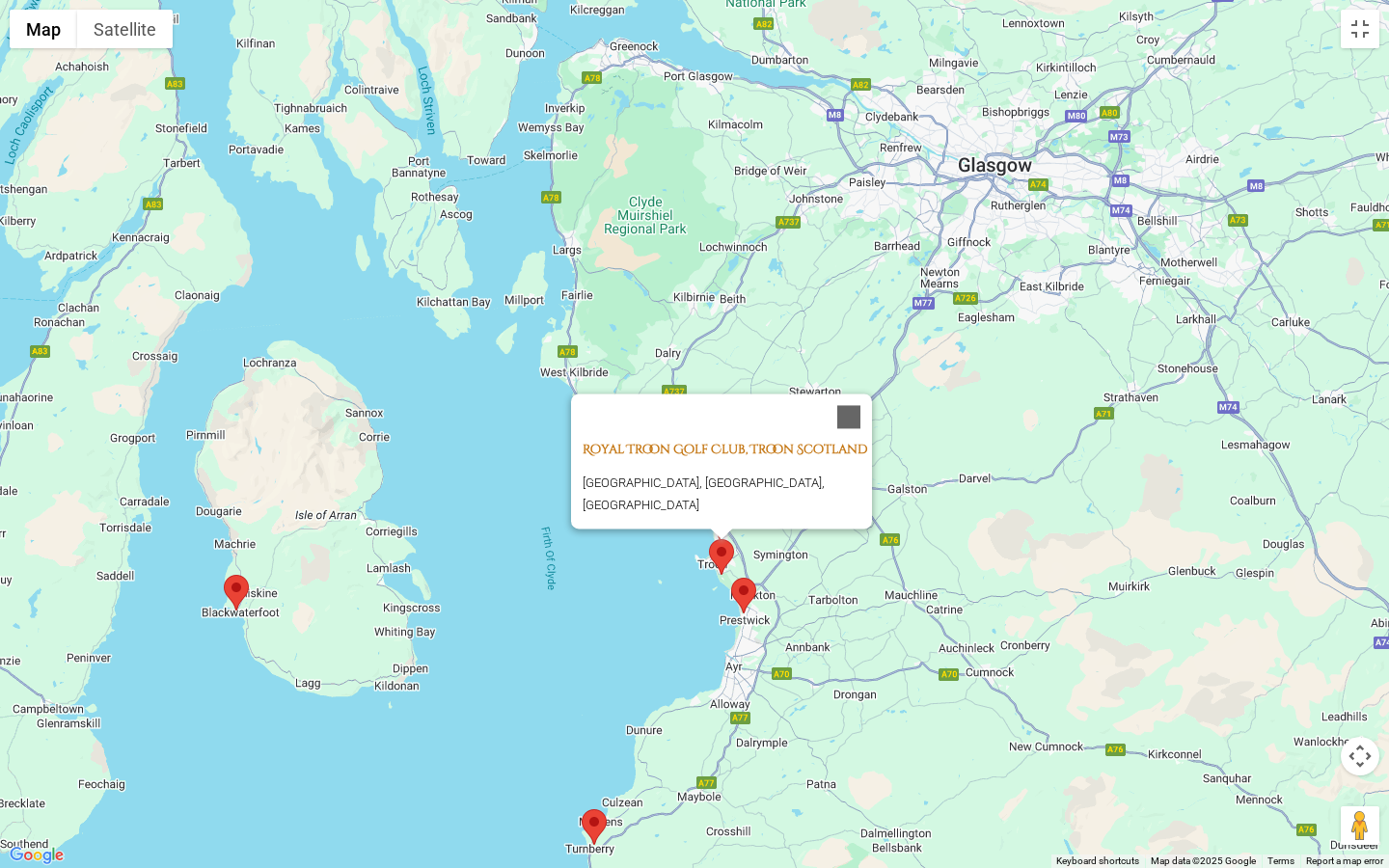 click on "Royal Troon Golf Club, Troon Scotland" at bounding box center (724, 449) 